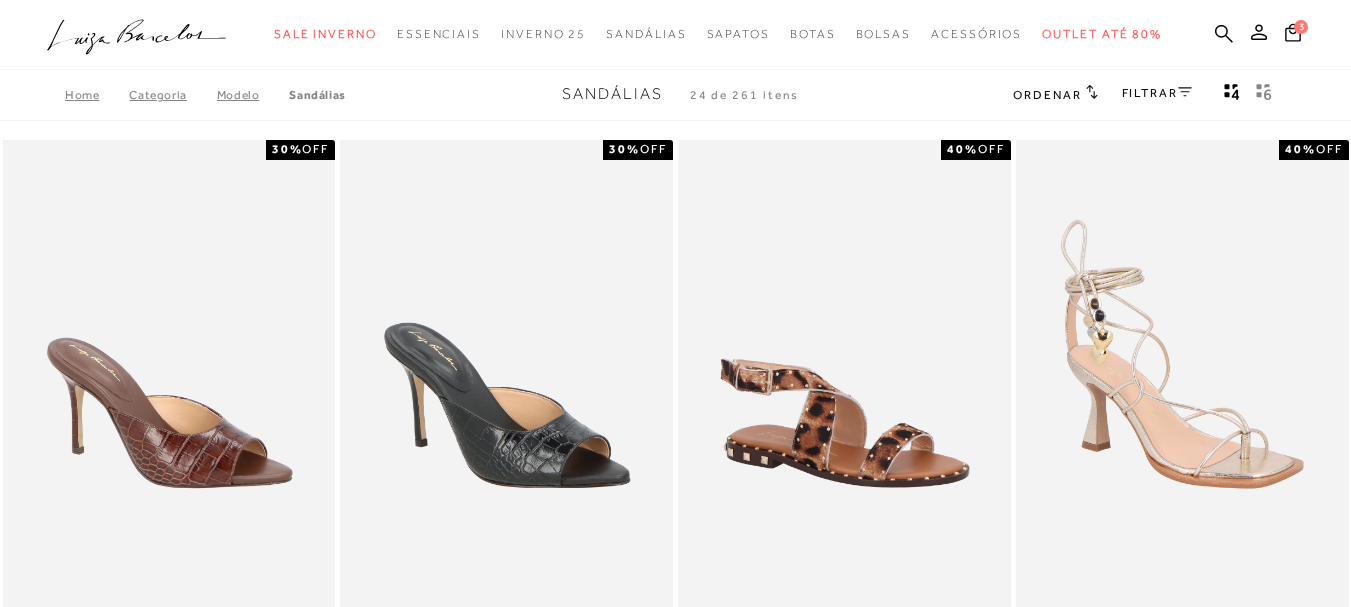scroll, scrollTop: 0, scrollLeft: 0, axis: both 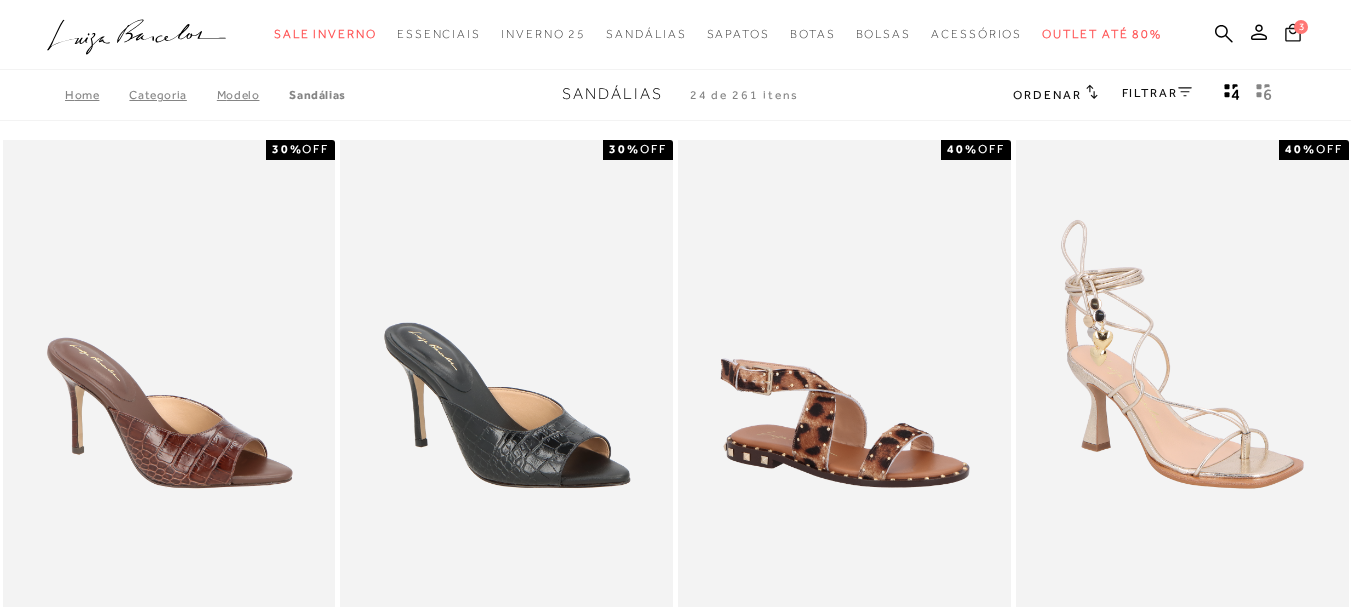 click on "3" at bounding box center (1301, 27) 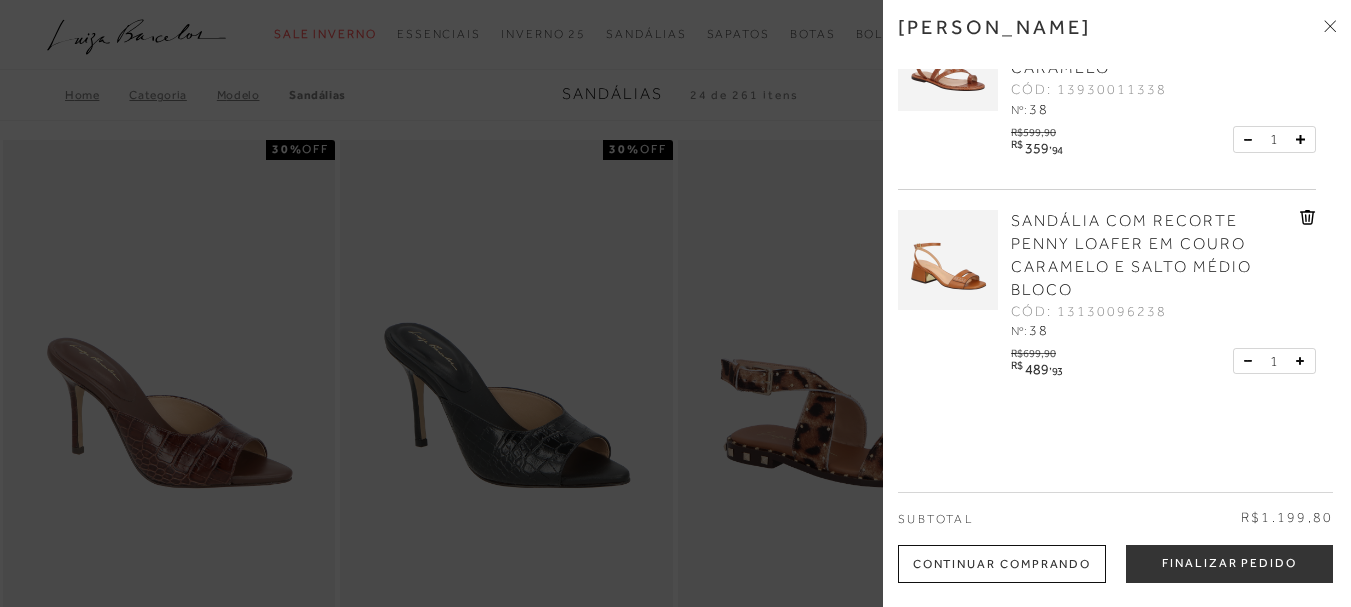 scroll, scrollTop: 0, scrollLeft: 0, axis: both 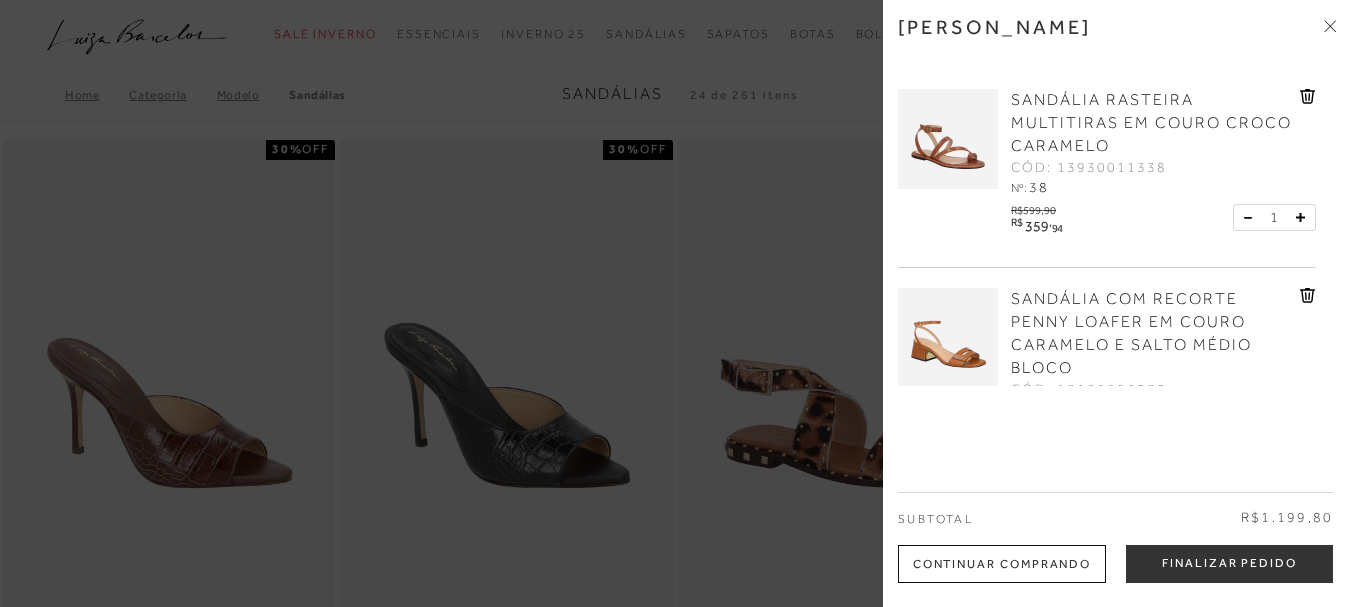 click on "SANDÁLIA RASTEIRA MULTITIRAS EM COURO CROCO CARAMELO" at bounding box center (1153, 123) 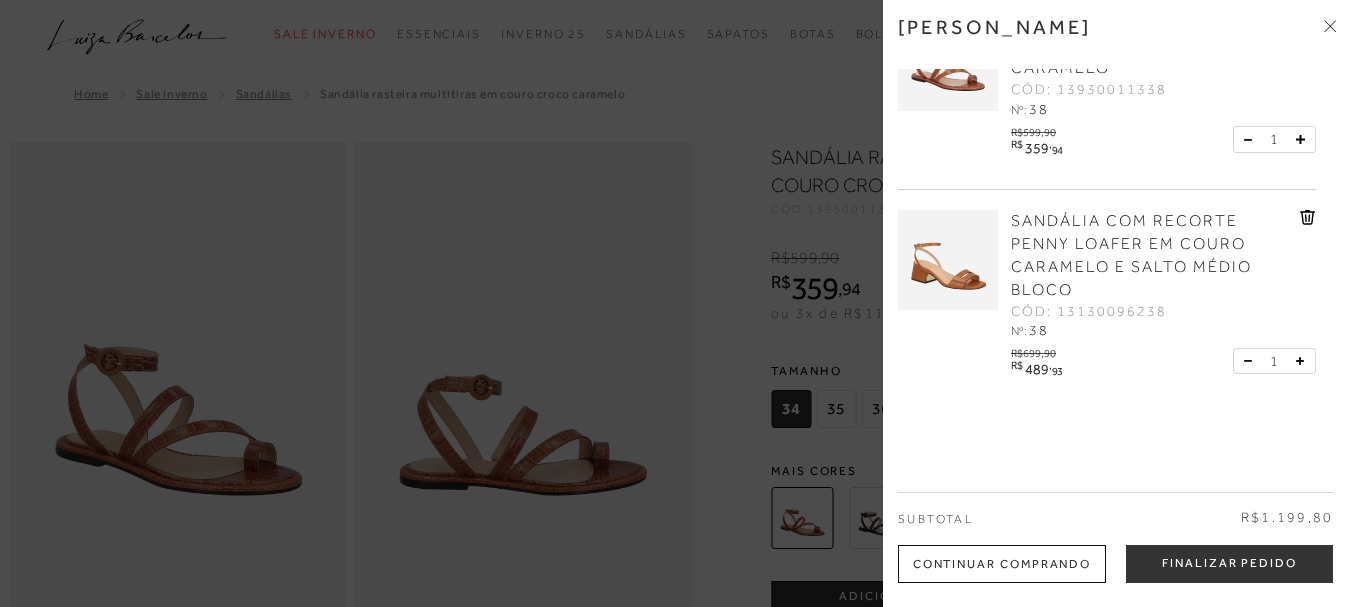 scroll, scrollTop: 0, scrollLeft: 0, axis: both 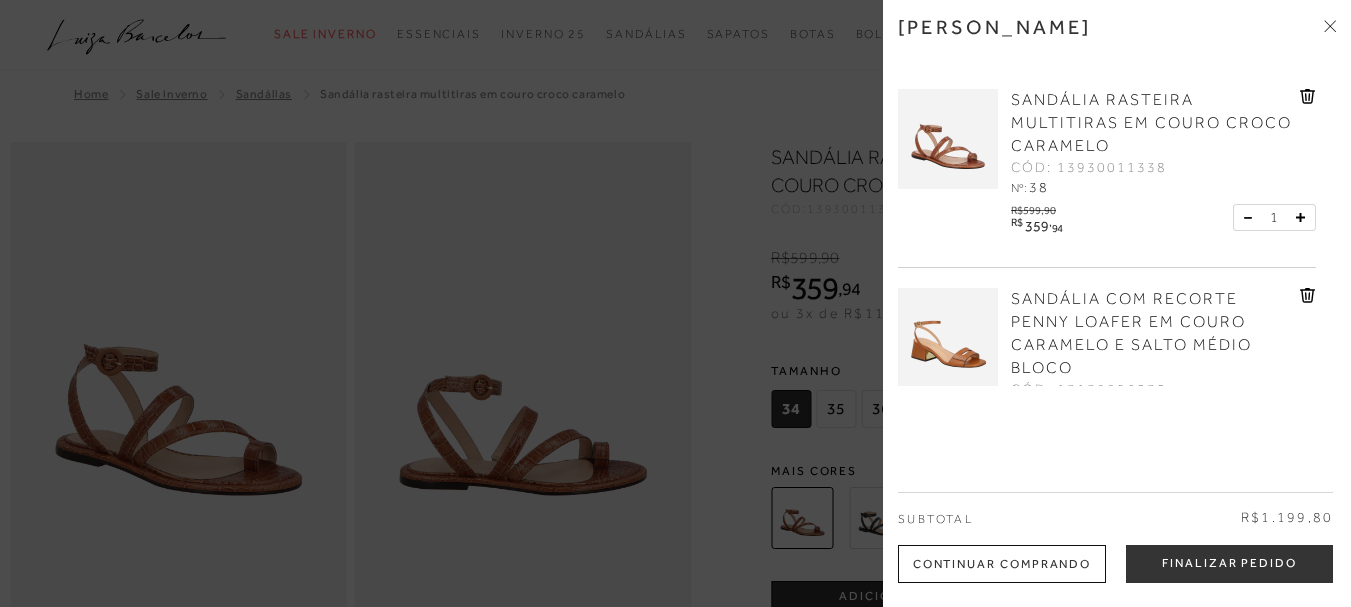 click at bounding box center (1308, 100) 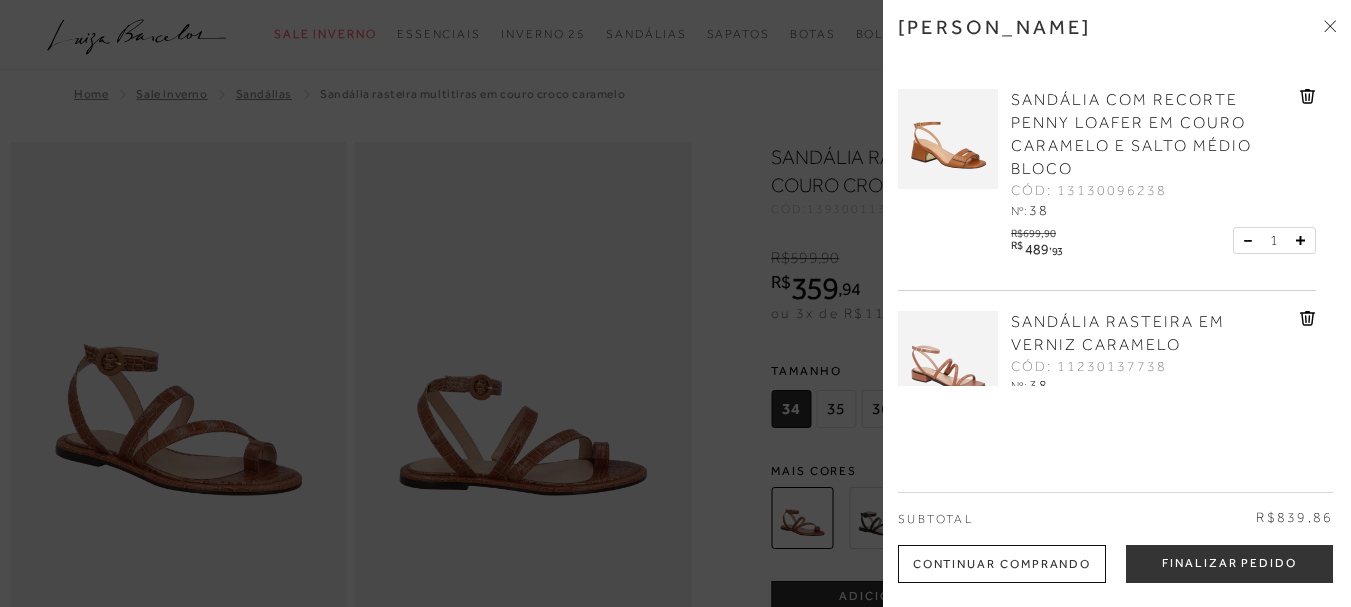 scroll, scrollTop: 79, scrollLeft: 0, axis: vertical 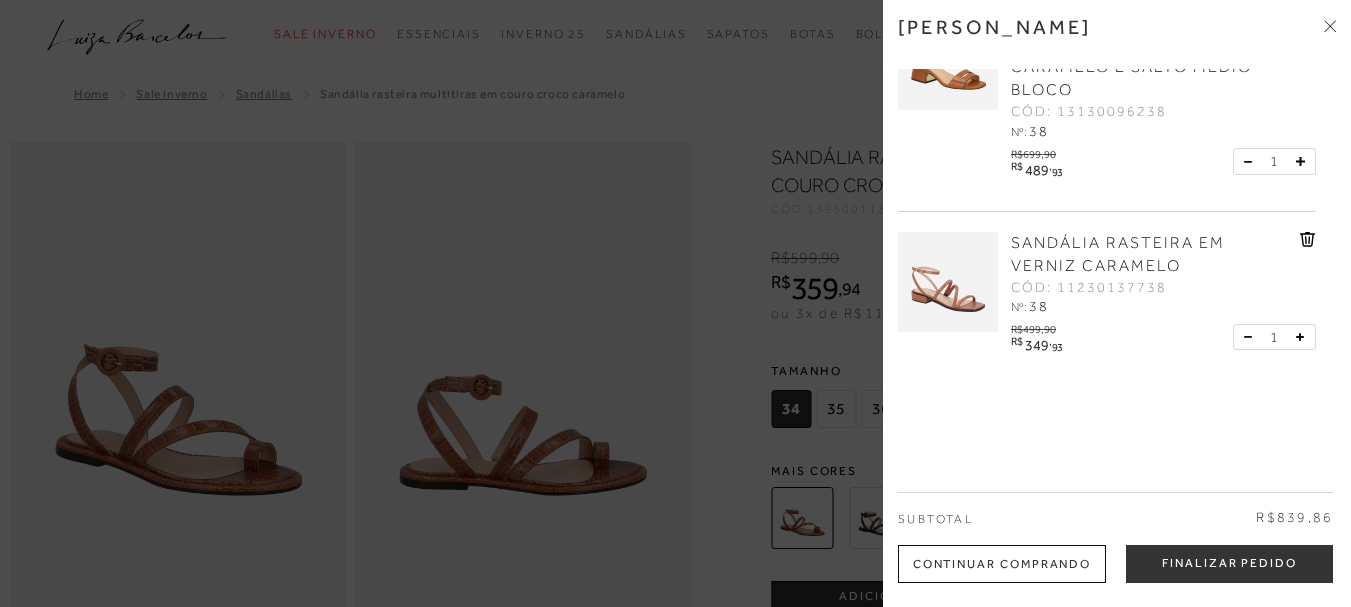 click at bounding box center [675, 303] 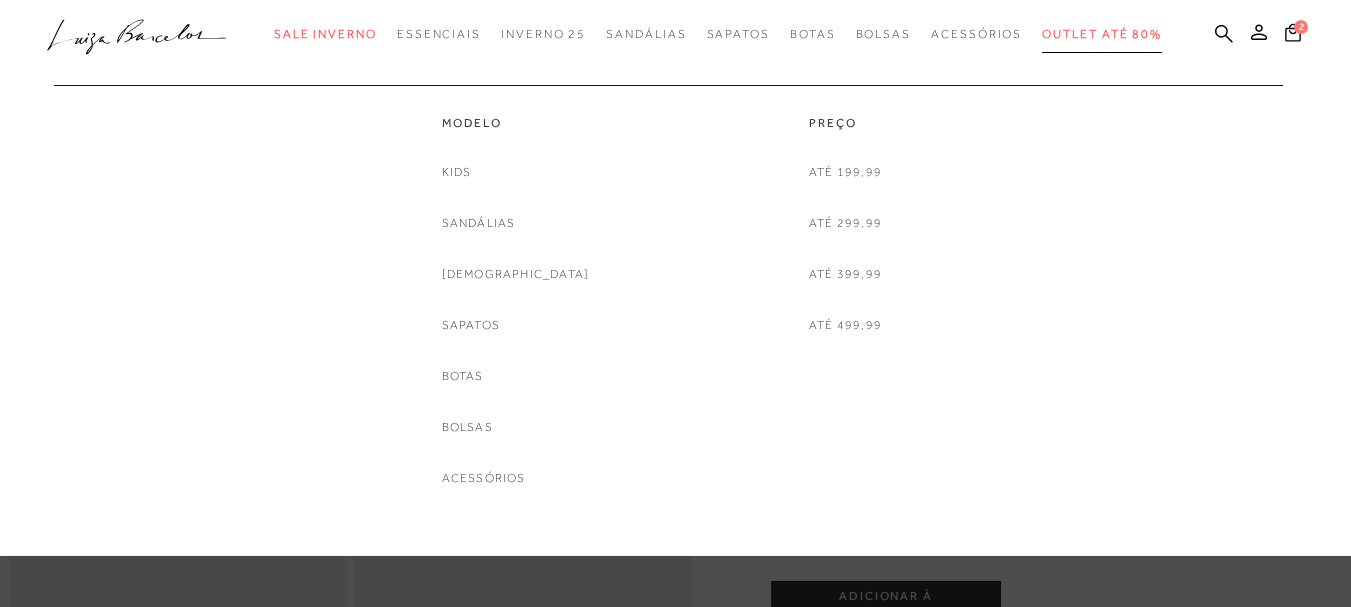 click on "Outlet até 80%" at bounding box center (1102, 34) 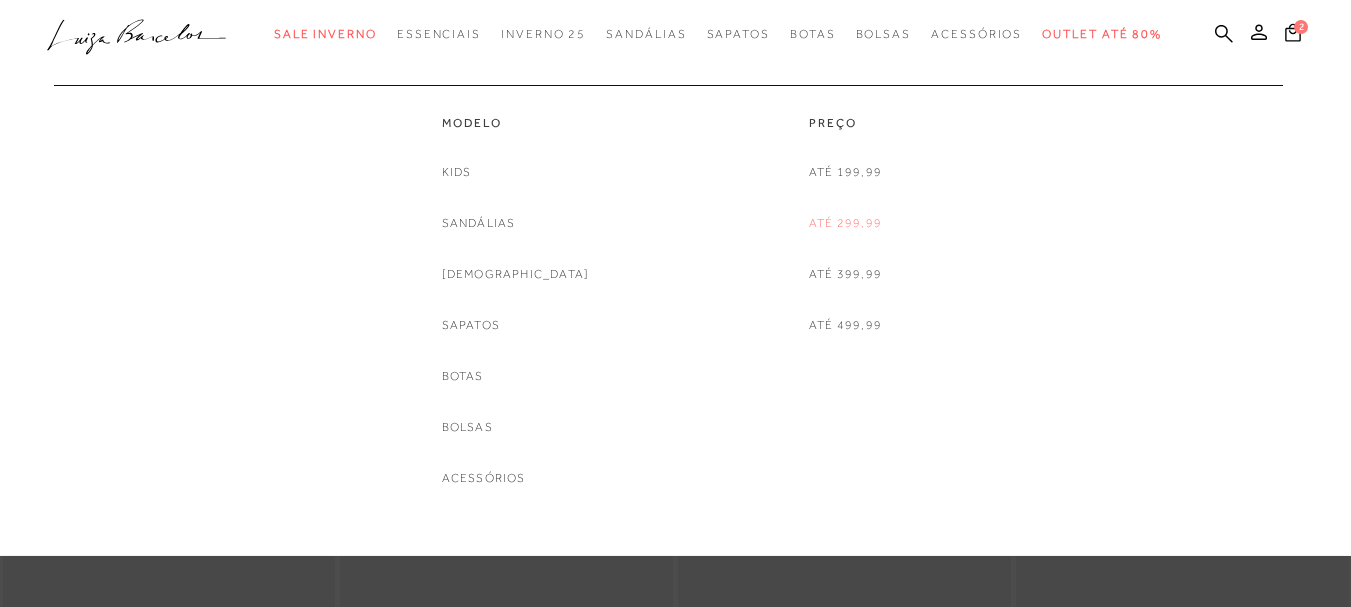 click on "Até 299,99" at bounding box center [845, 223] 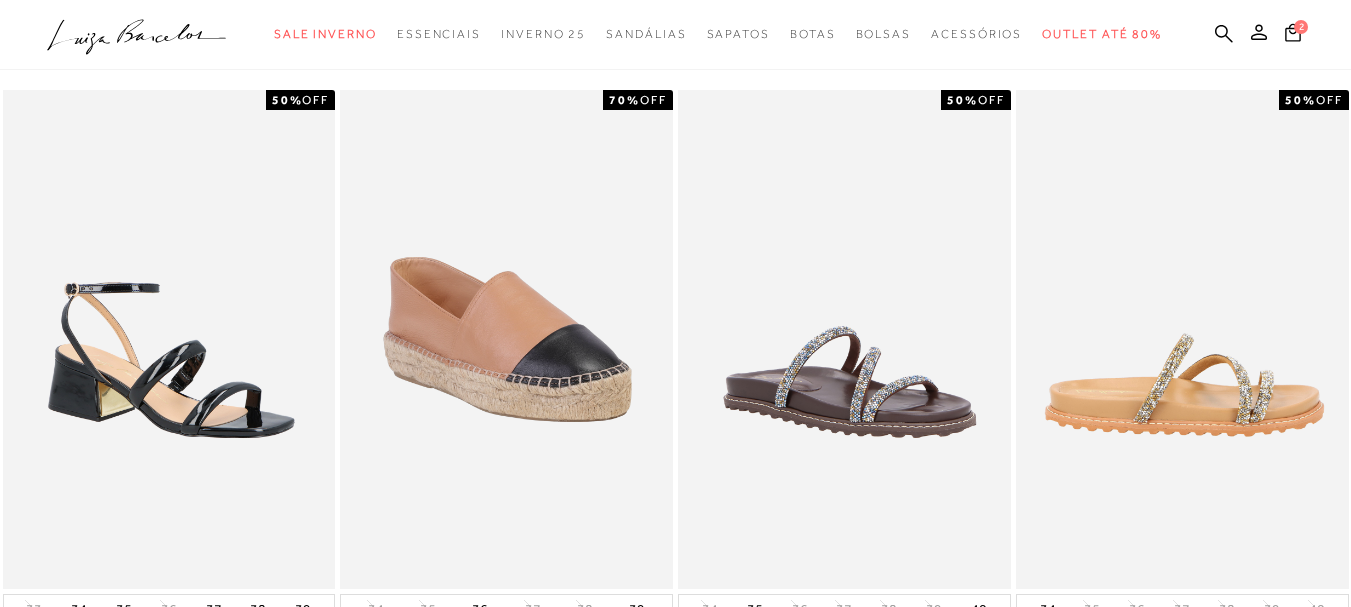 scroll, scrollTop: 900, scrollLeft: 0, axis: vertical 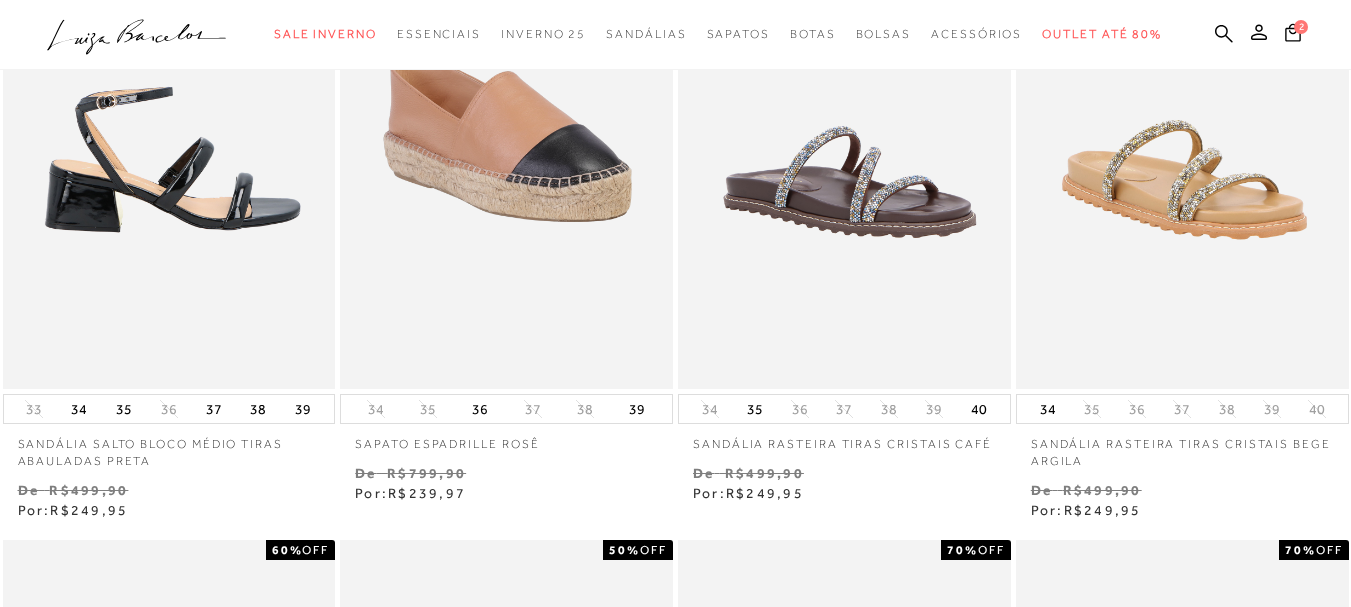 click at bounding box center [170, 139] 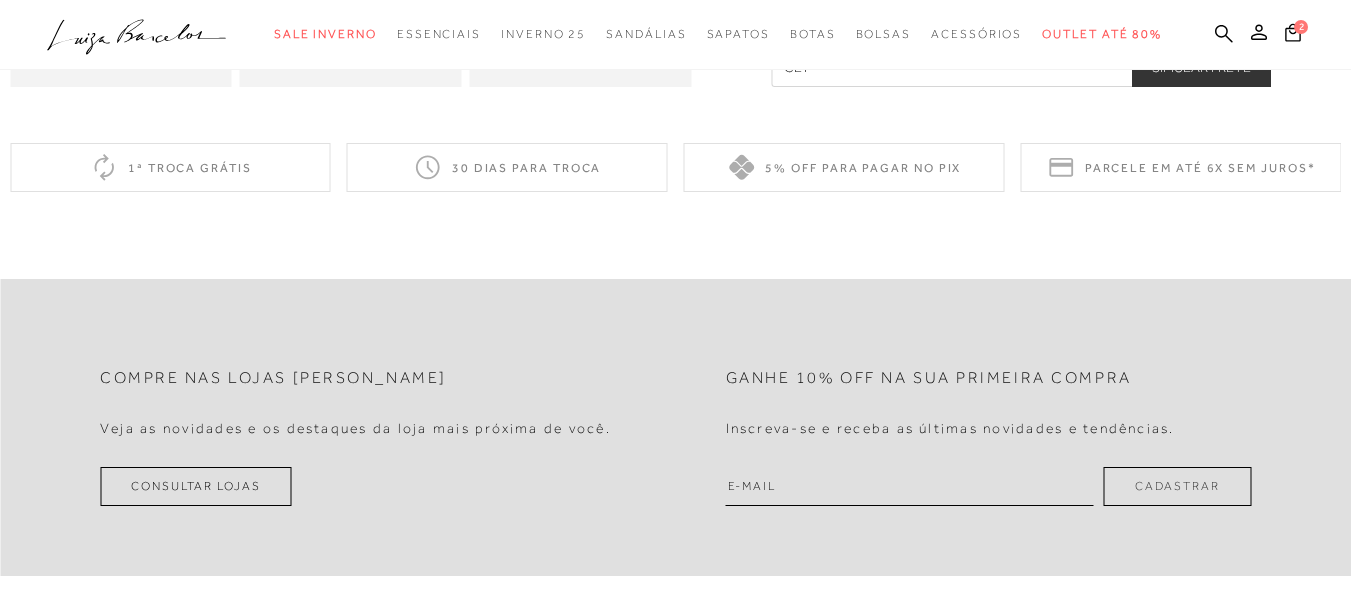 scroll, scrollTop: 0, scrollLeft: 0, axis: both 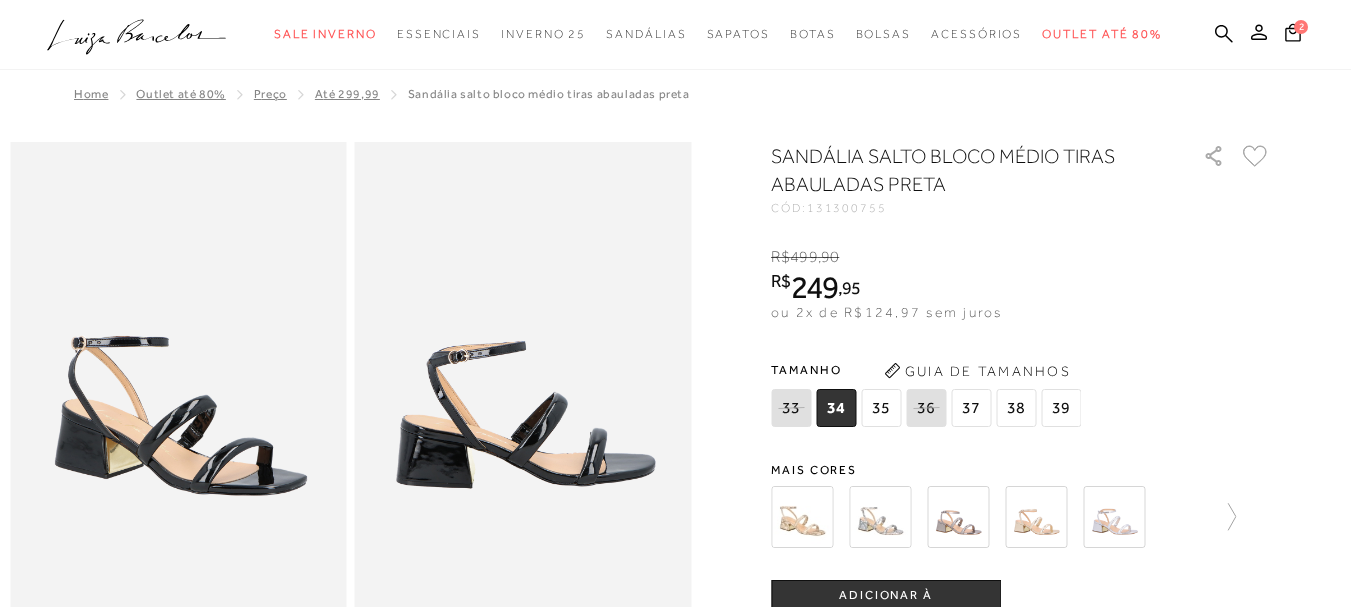 click on "38" at bounding box center [1016, 408] 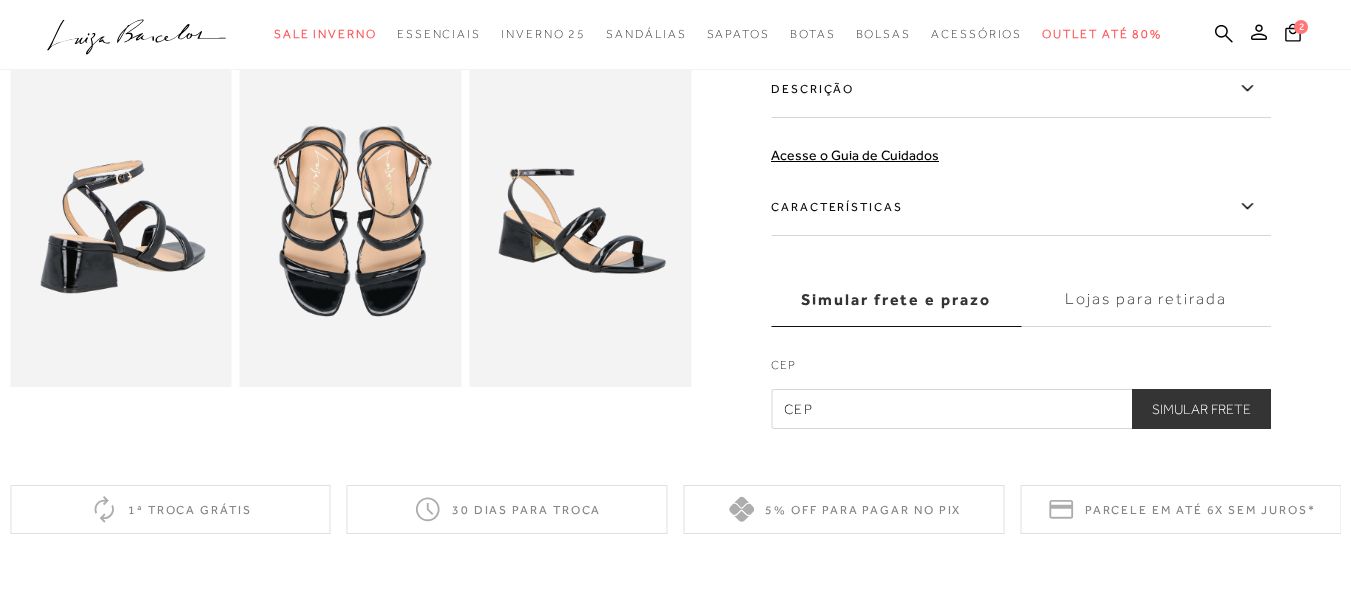 scroll, scrollTop: 300, scrollLeft: 0, axis: vertical 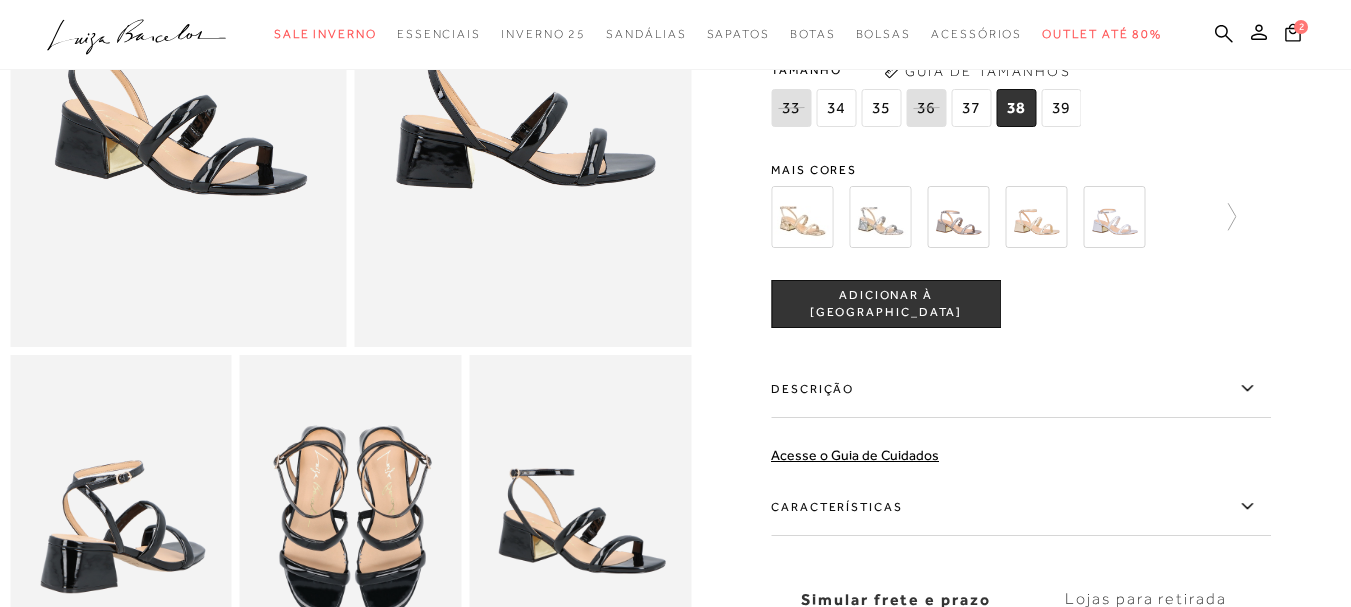 click on "SANDÁLIA SALTO BLOCO MÉDIO TIRAS ABAULADAS PRETA
CÓD:
131300755
×
É necessário selecionar um tamanho para adicionar o produto como favorito.
R$ 499 , 90
R$ 249 , 95
ou 2x de R$124,97 sem juros
De  R$499,90
Por:  R$249,95
[GEOGRAPHIC_DATA]
33" at bounding box center [1021, 285] 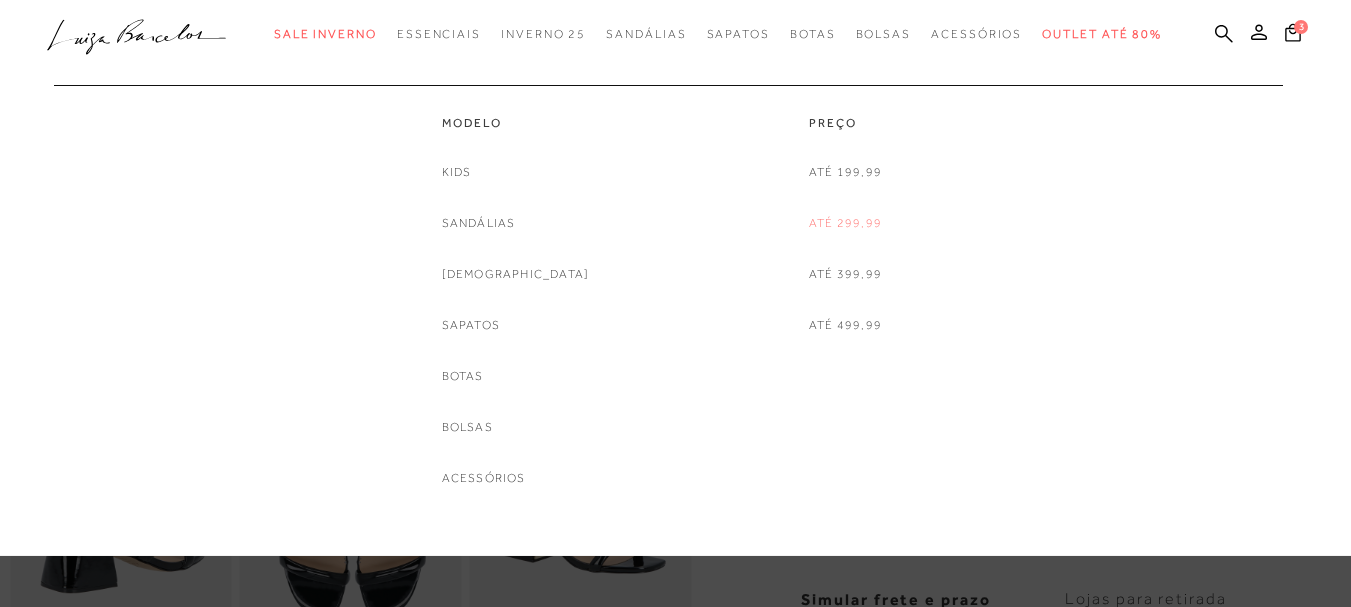 click on "Até 299,99" at bounding box center [845, 223] 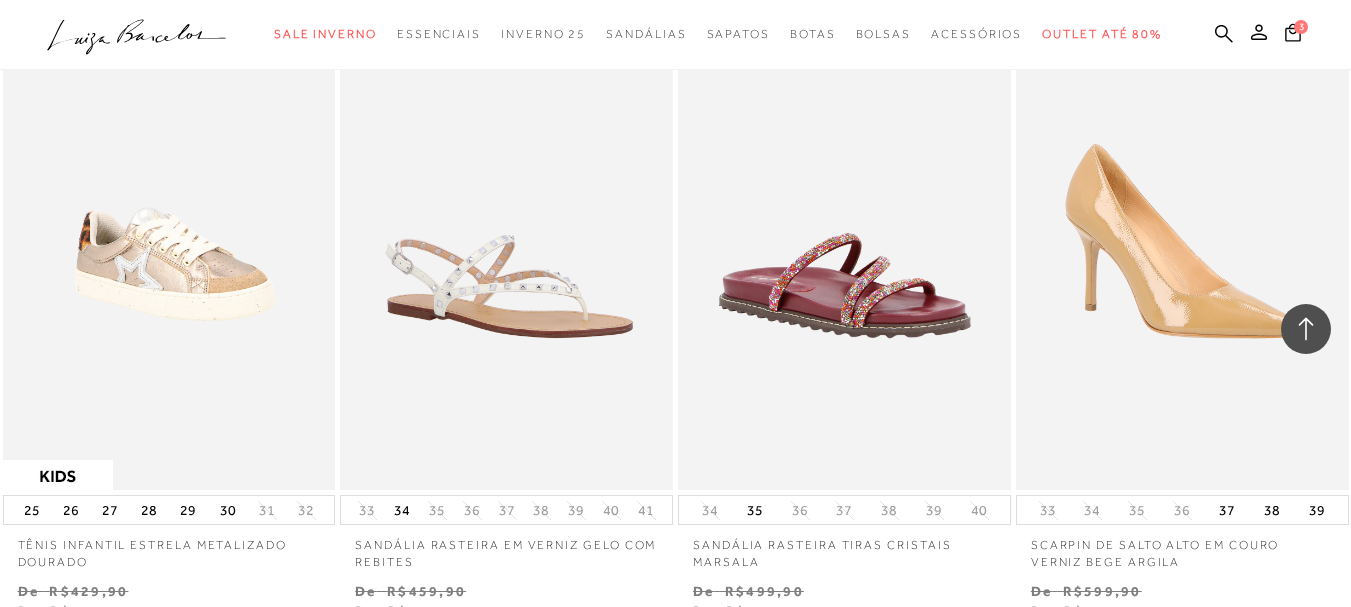 scroll, scrollTop: 3800, scrollLeft: 0, axis: vertical 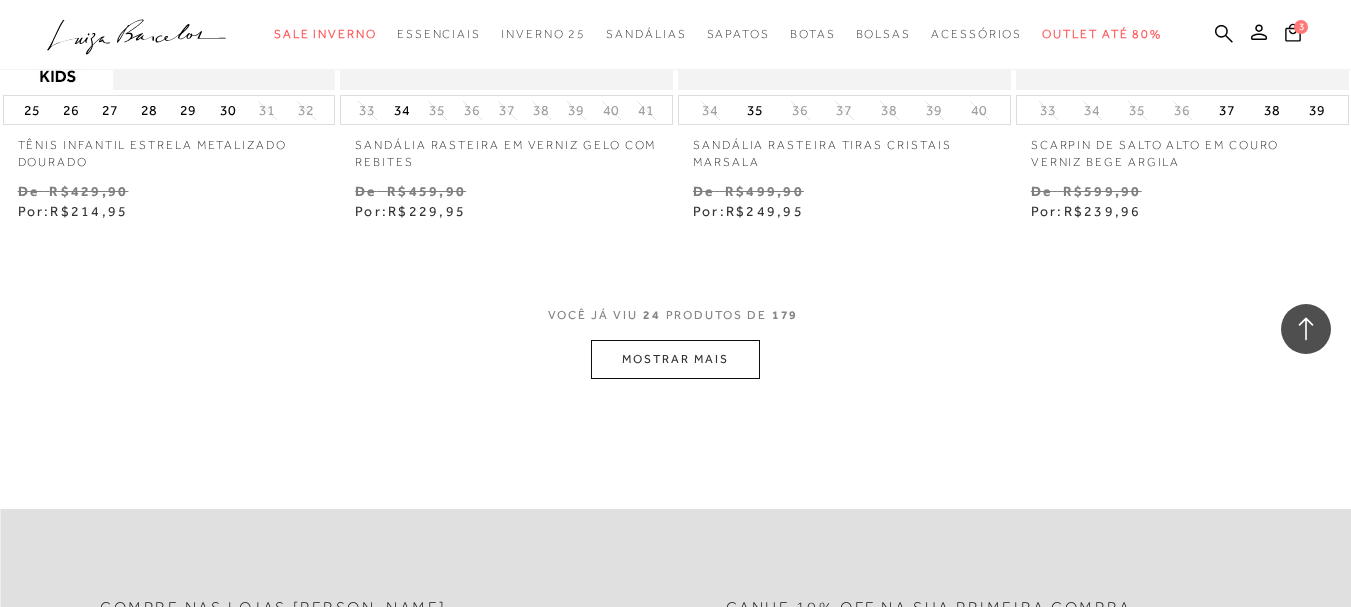 click on "MOSTRAR MAIS" at bounding box center [675, 359] 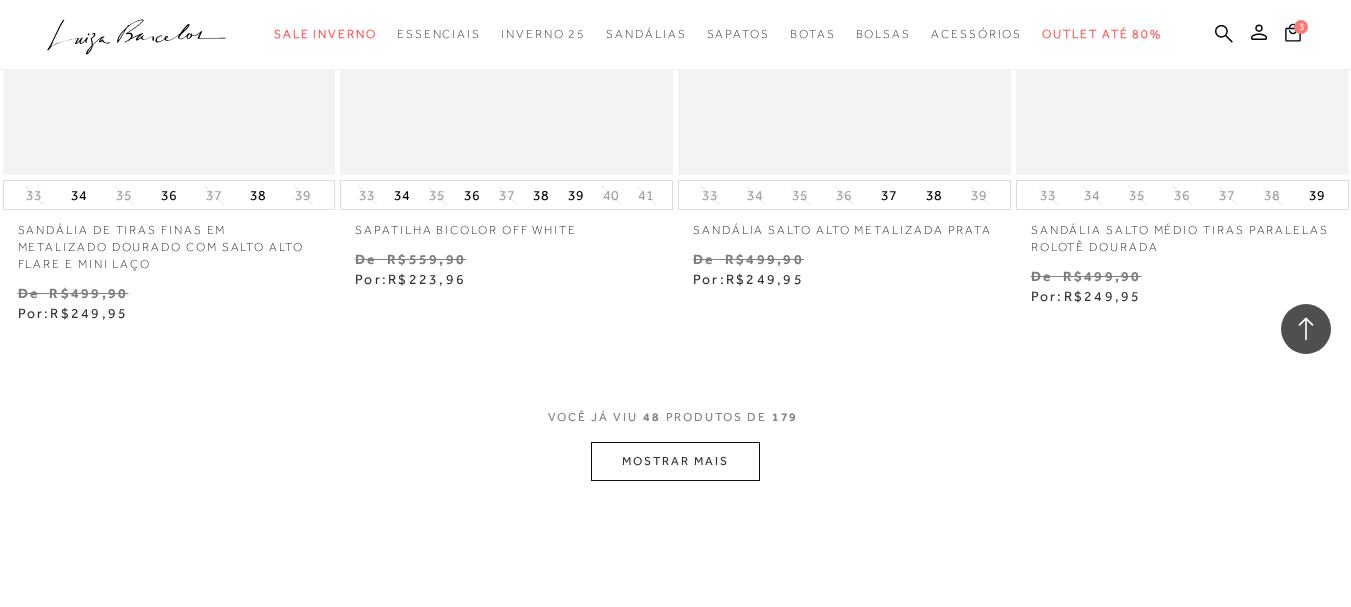 scroll, scrollTop: 7700, scrollLeft: 0, axis: vertical 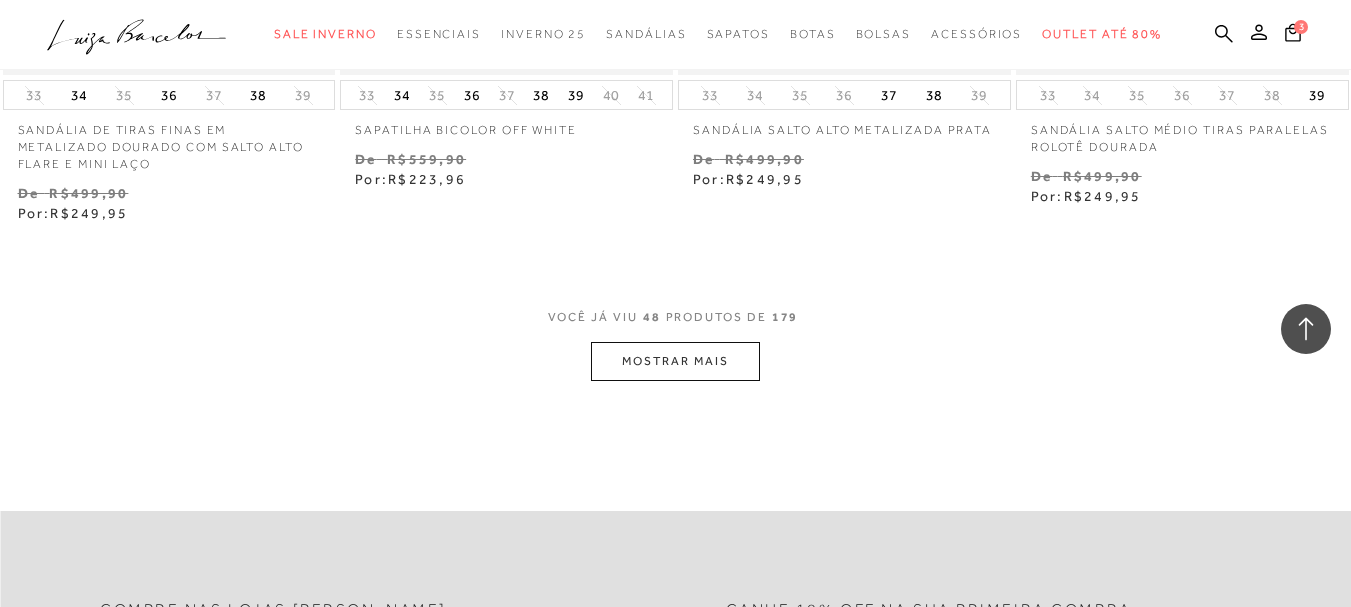 click on "MOSTRAR MAIS" at bounding box center (675, 361) 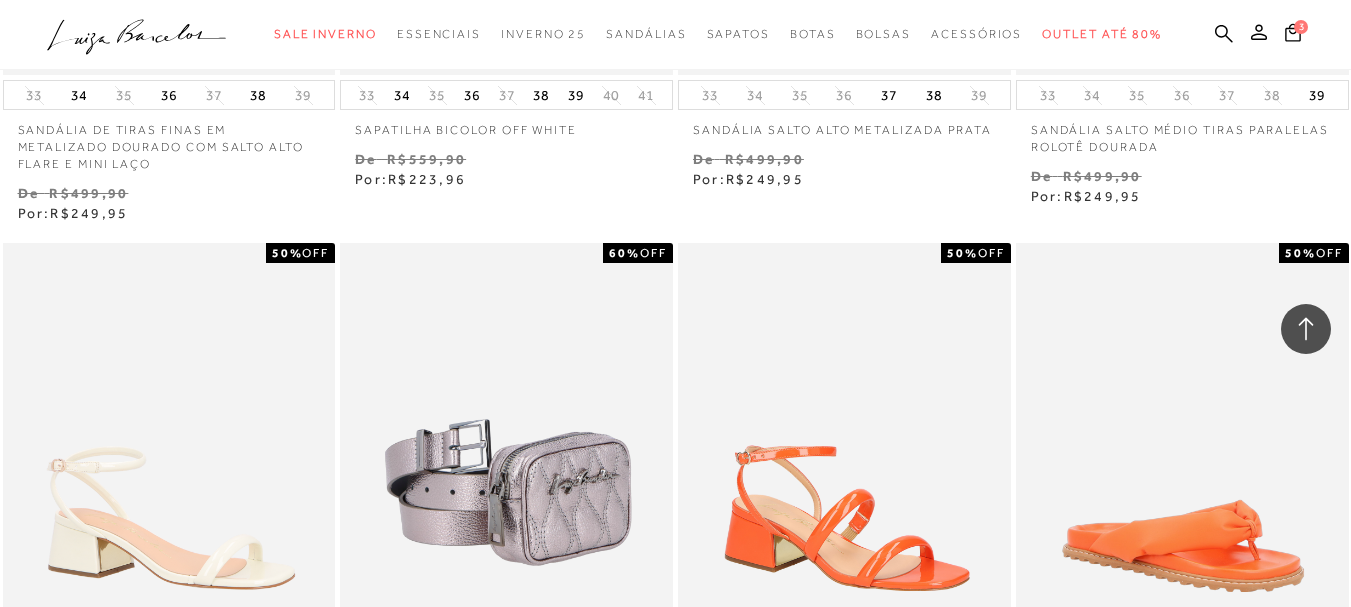 scroll, scrollTop: 7900, scrollLeft: 0, axis: vertical 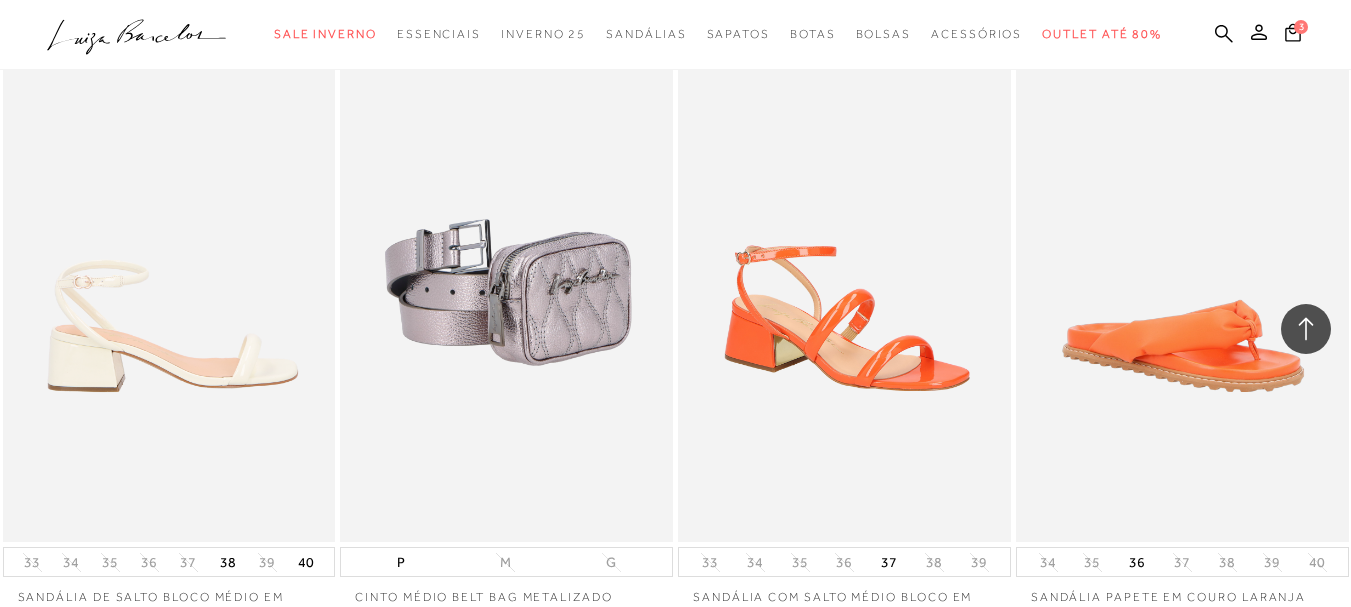 click at bounding box center [170, 292] 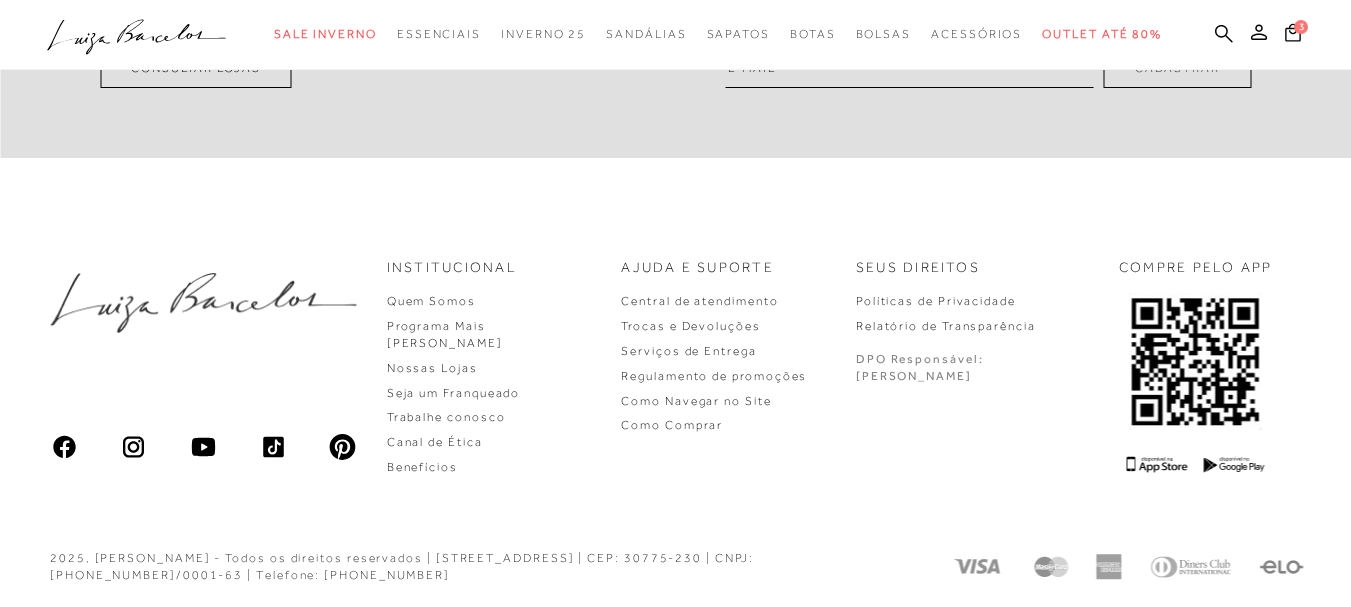 scroll, scrollTop: 0, scrollLeft: 0, axis: both 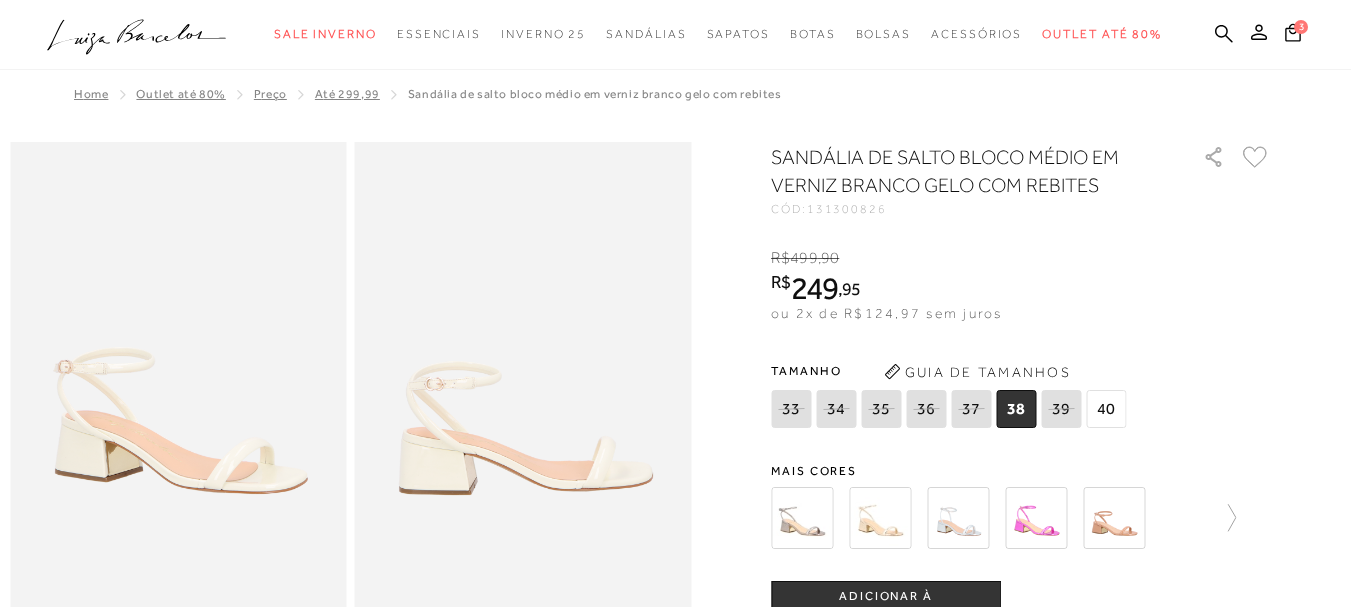 click at bounding box center (178, 394) 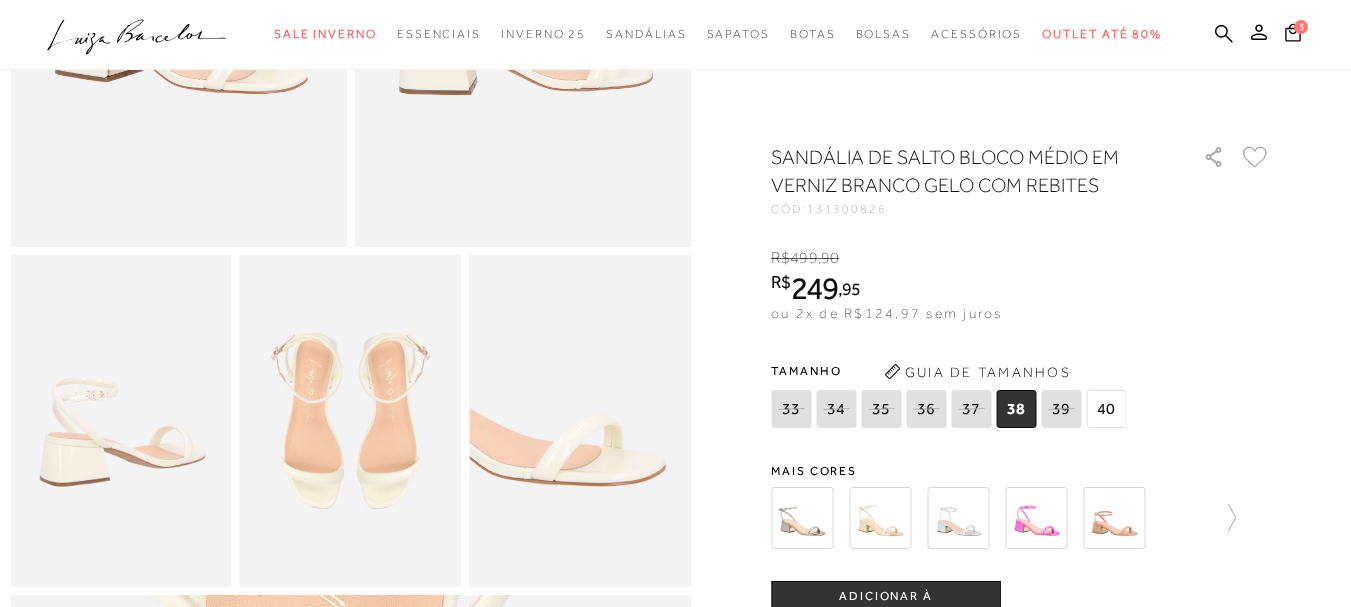 scroll, scrollTop: 200, scrollLeft: 0, axis: vertical 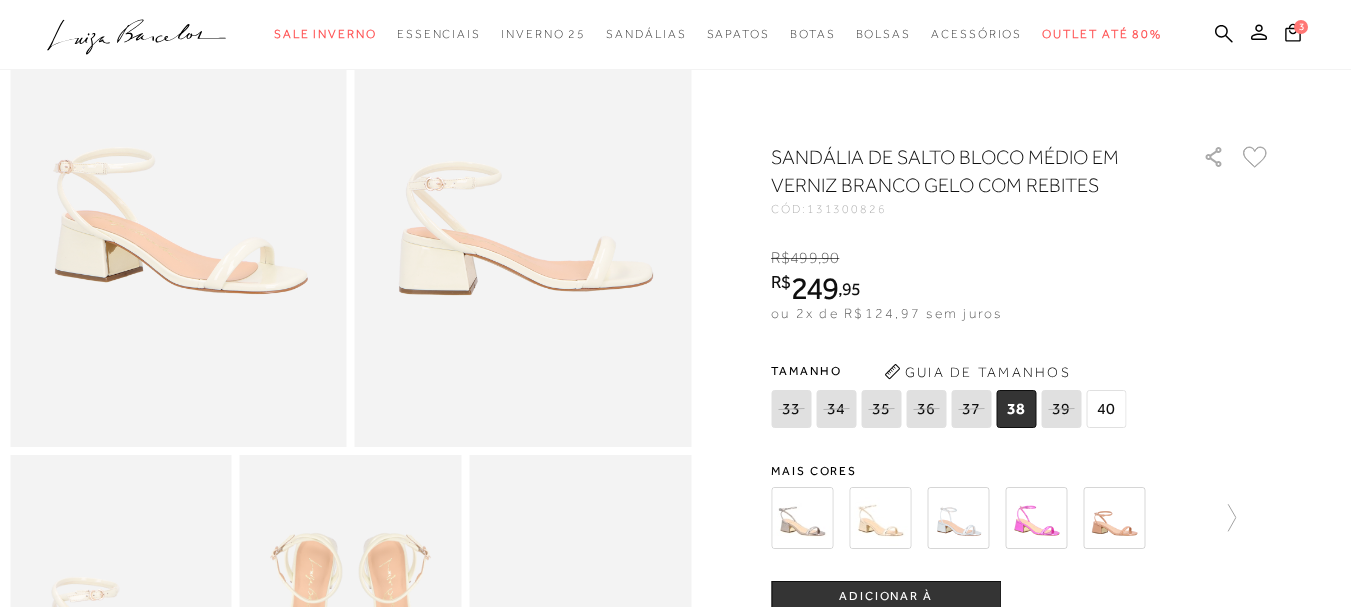 click on "38" at bounding box center (1016, 409) 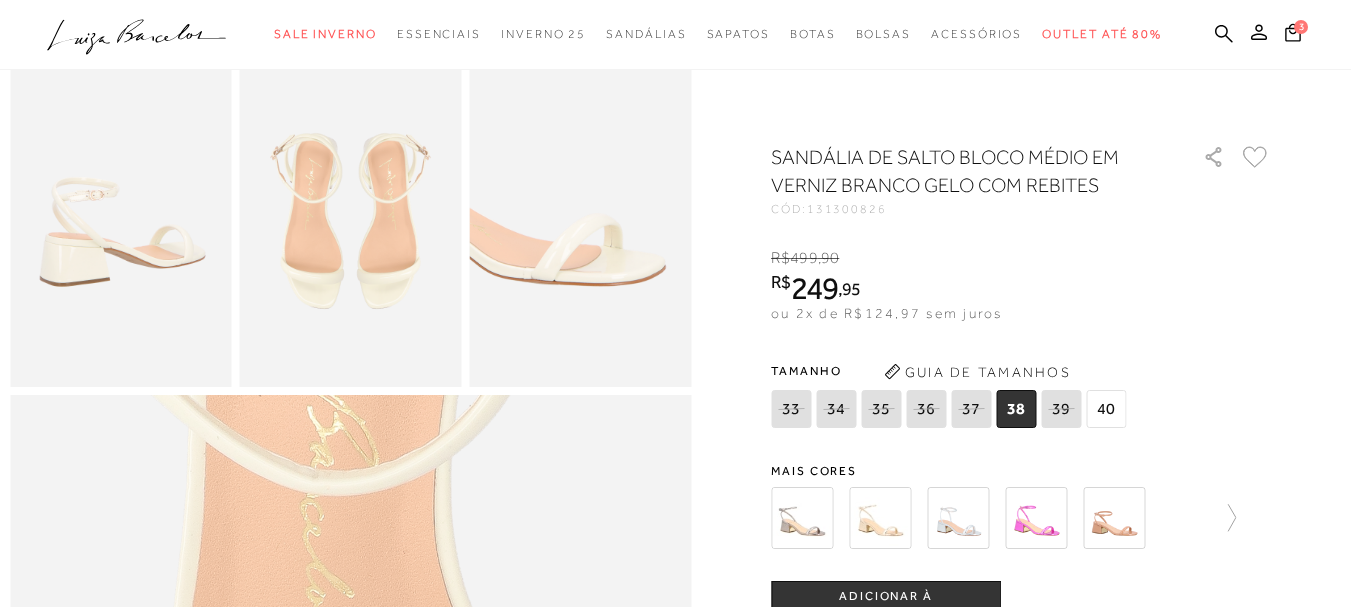 click on "ADICIONAR À [GEOGRAPHIC_DATA]" at bounding box center (886, 605) 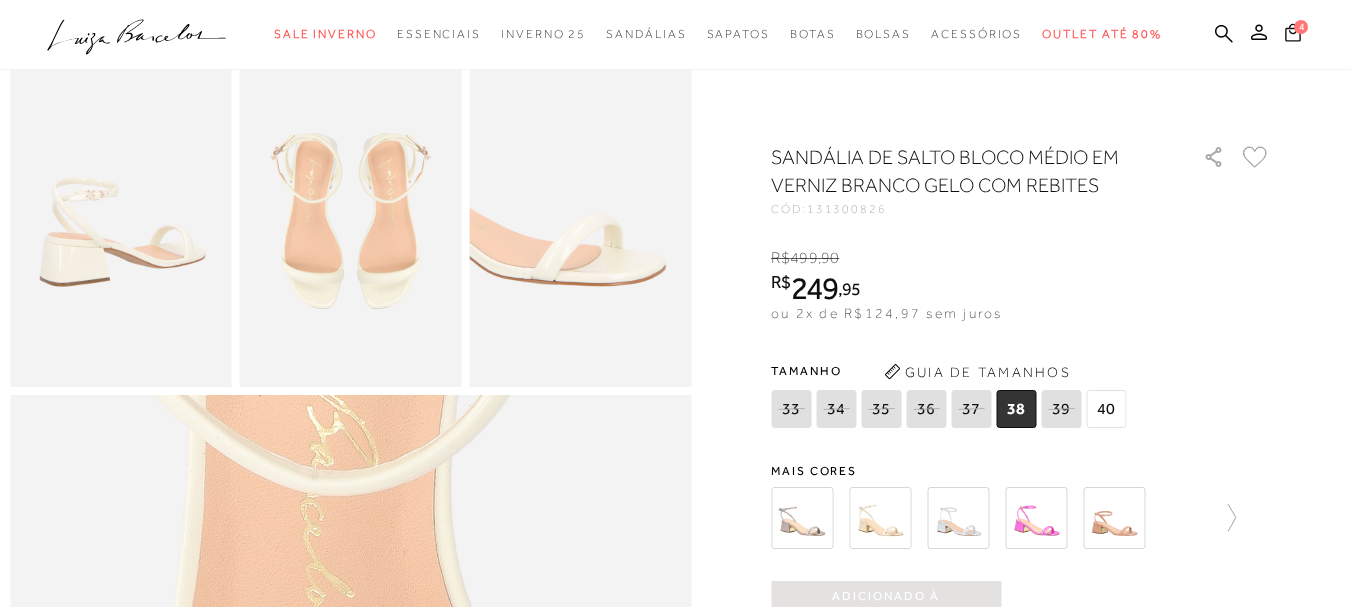 click 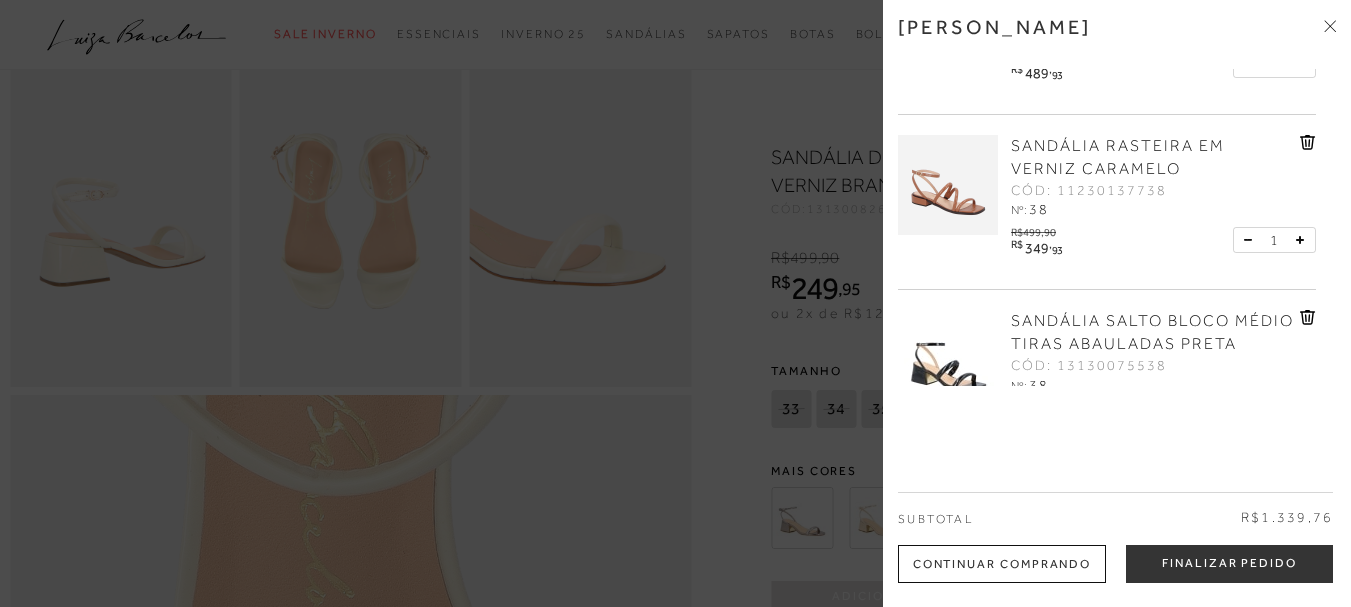 scroll, scrollTop: 0, scrollLeft: 0, axis: both 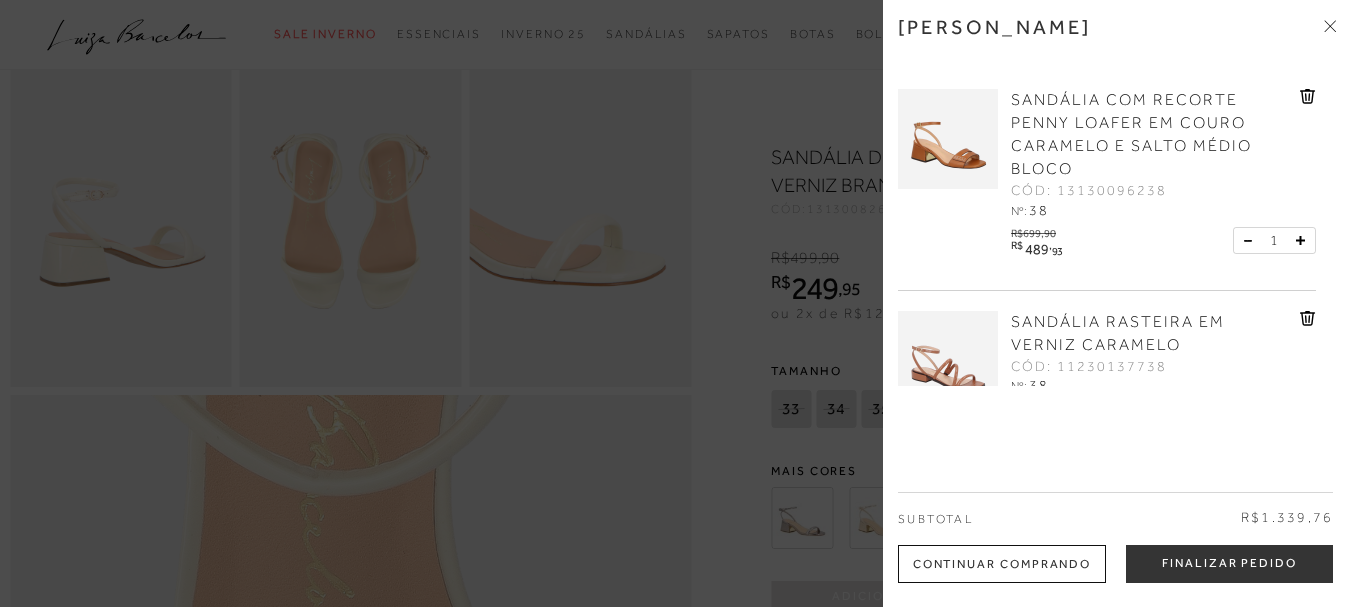 click 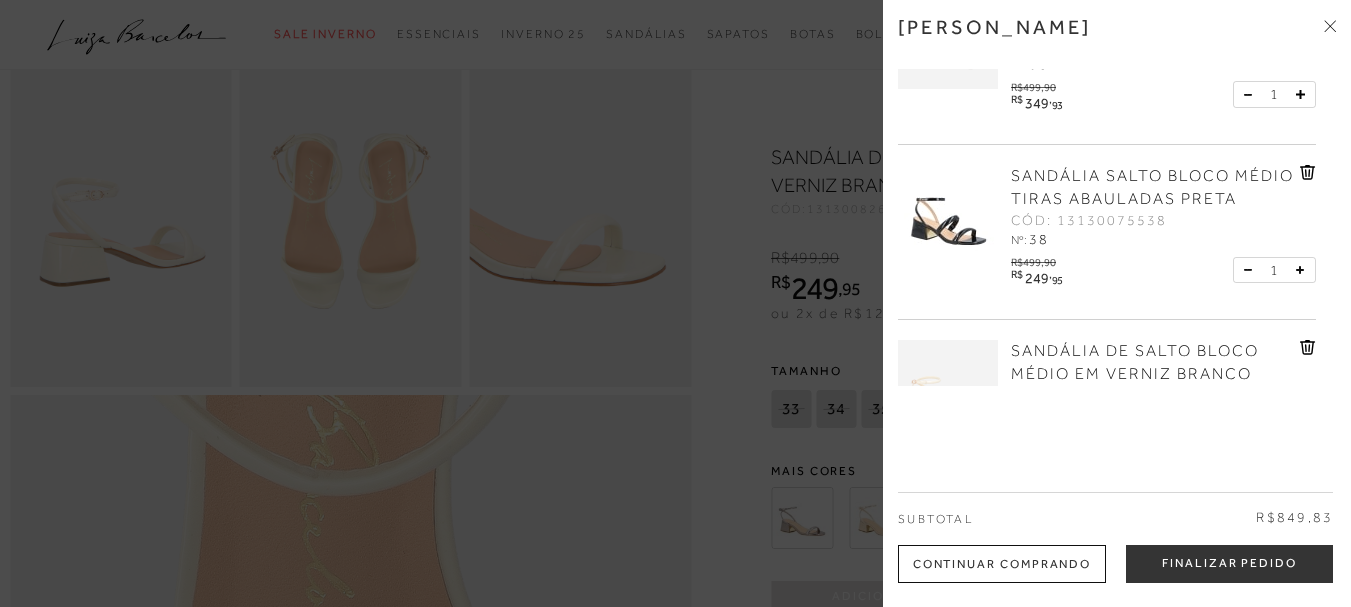 scroll, scrollTop: 200, scrollLeft: 0, axis: vertical 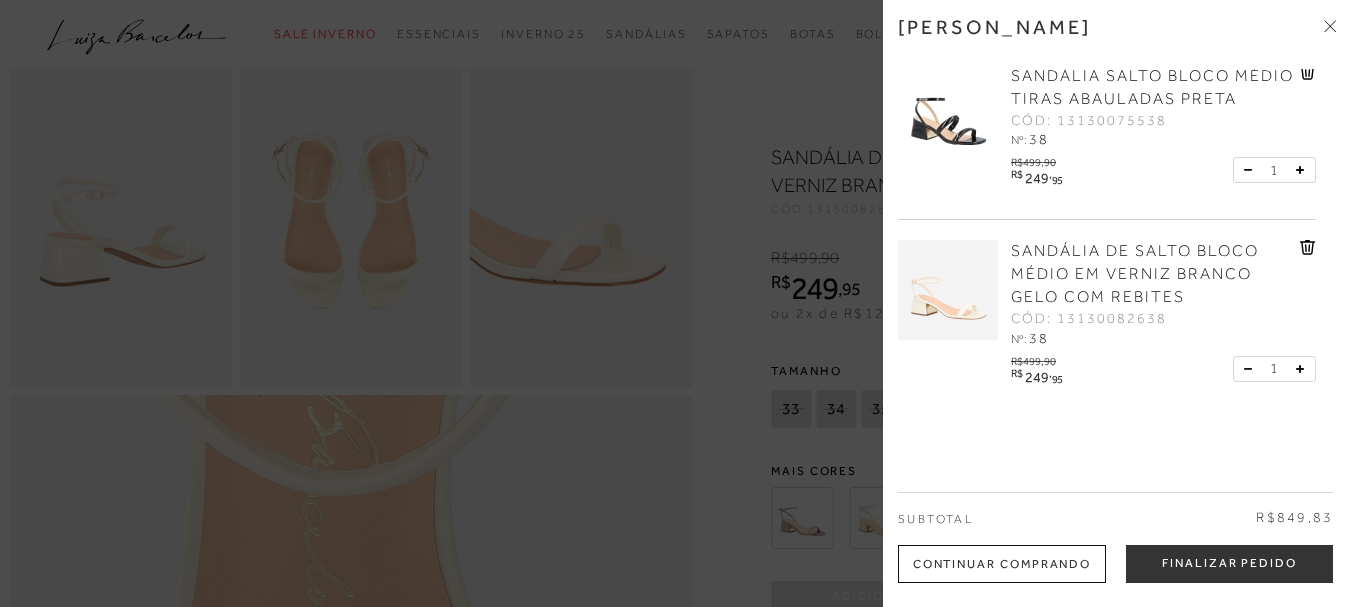 click at bounding box center [675, 303] 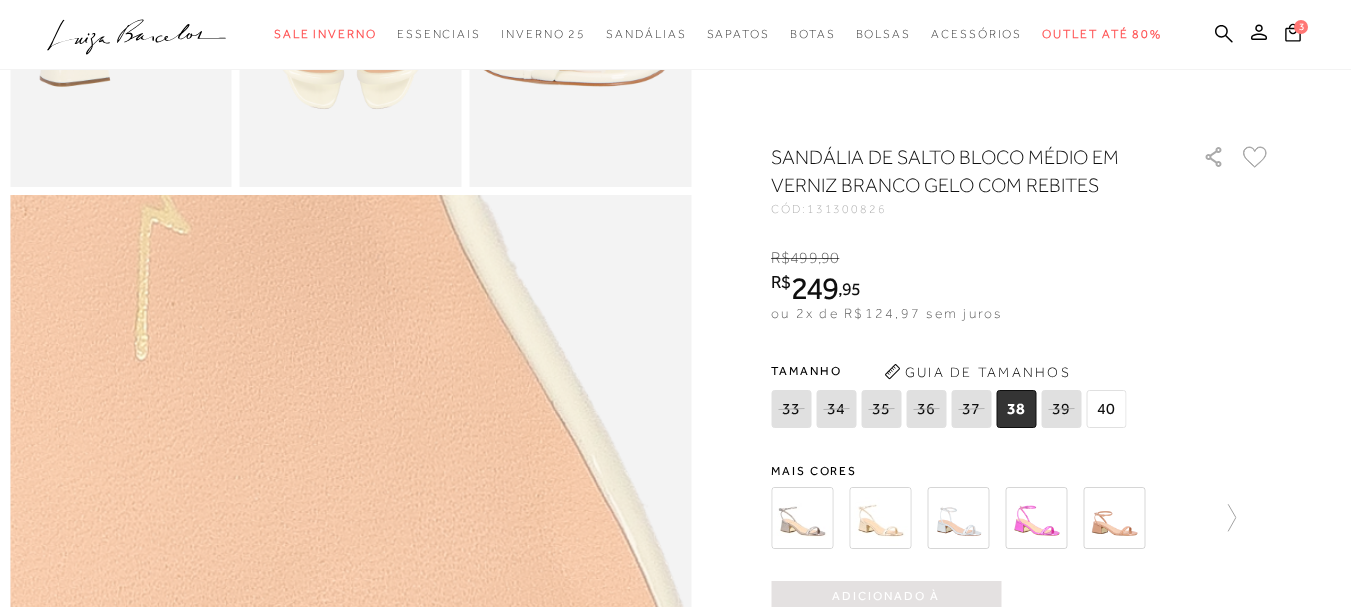 scroll, scrollTop: 500, scrollLeft: 0, axis: vertical 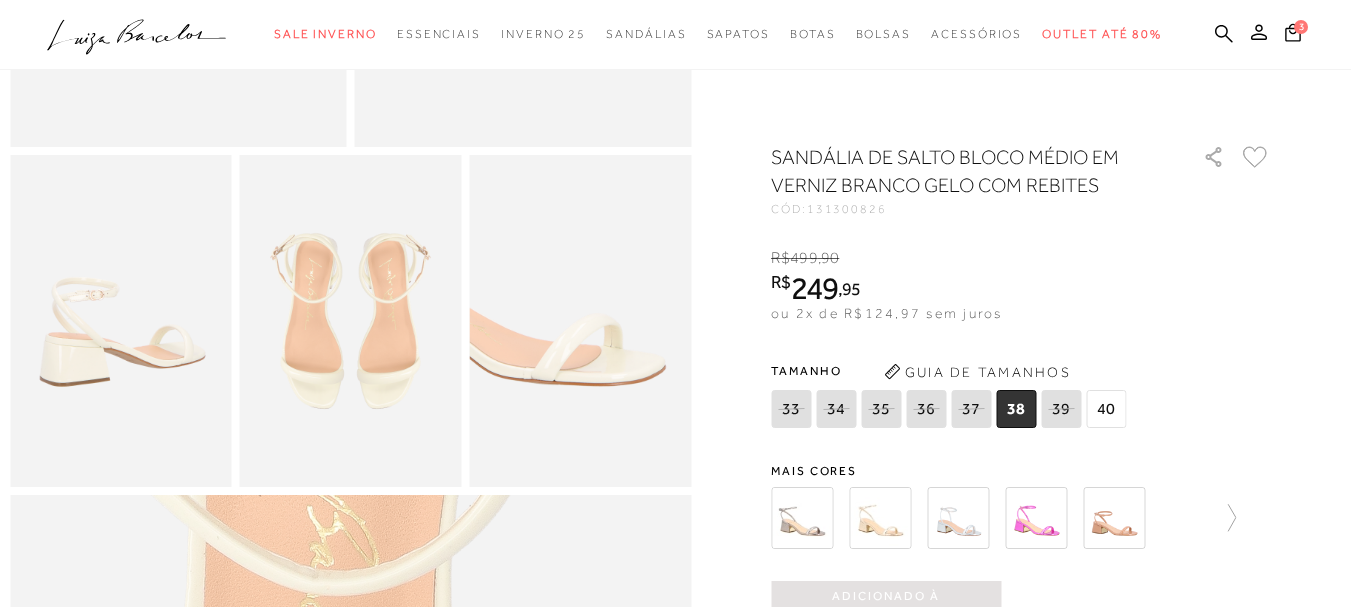 click at bounding box center (121, 321) 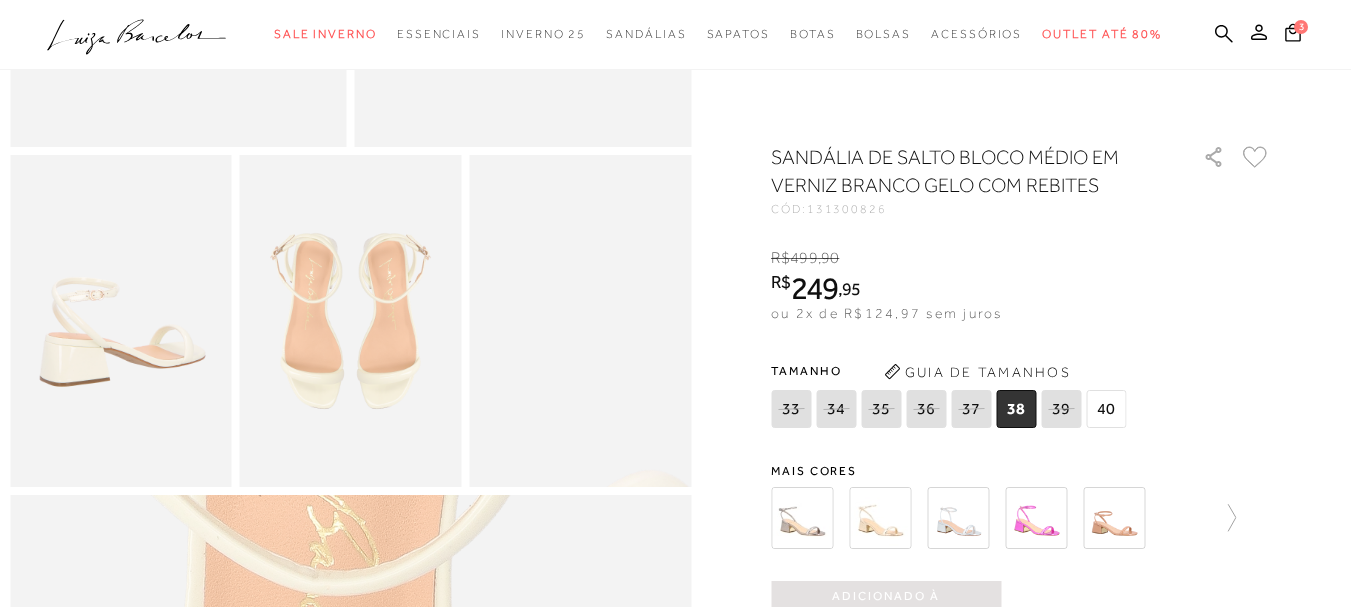 scroll, scrollTop: 0, scrollLeft: 0, axis: both 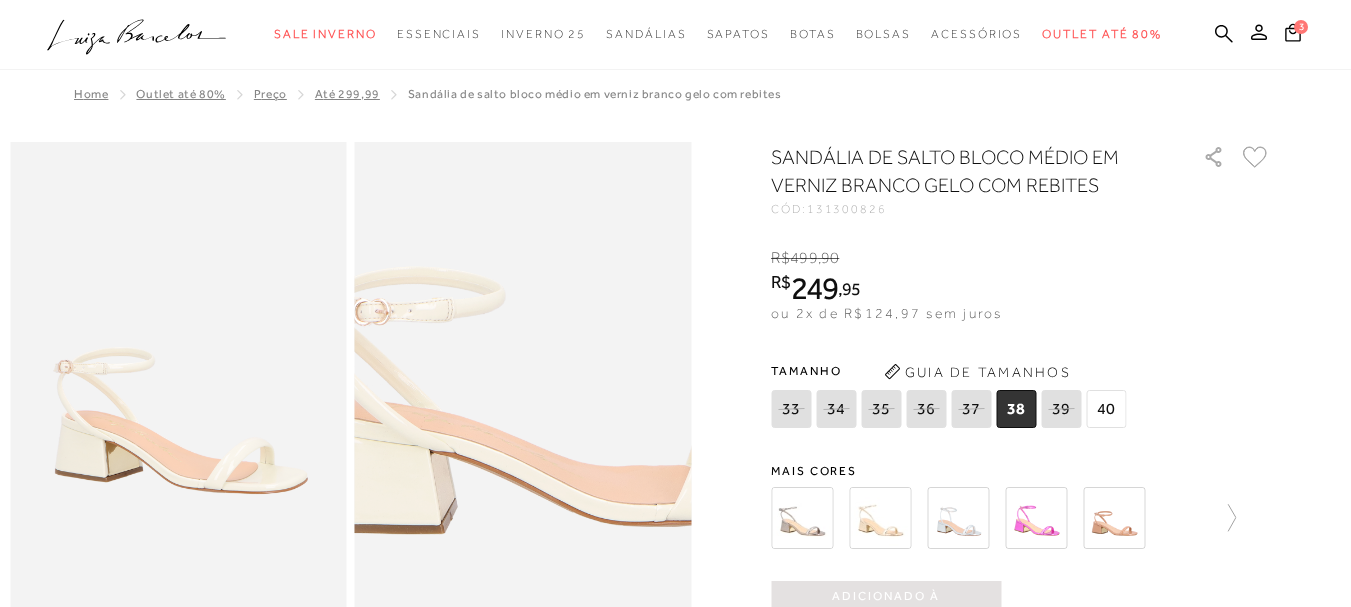 click at bounding box center (547, 333) 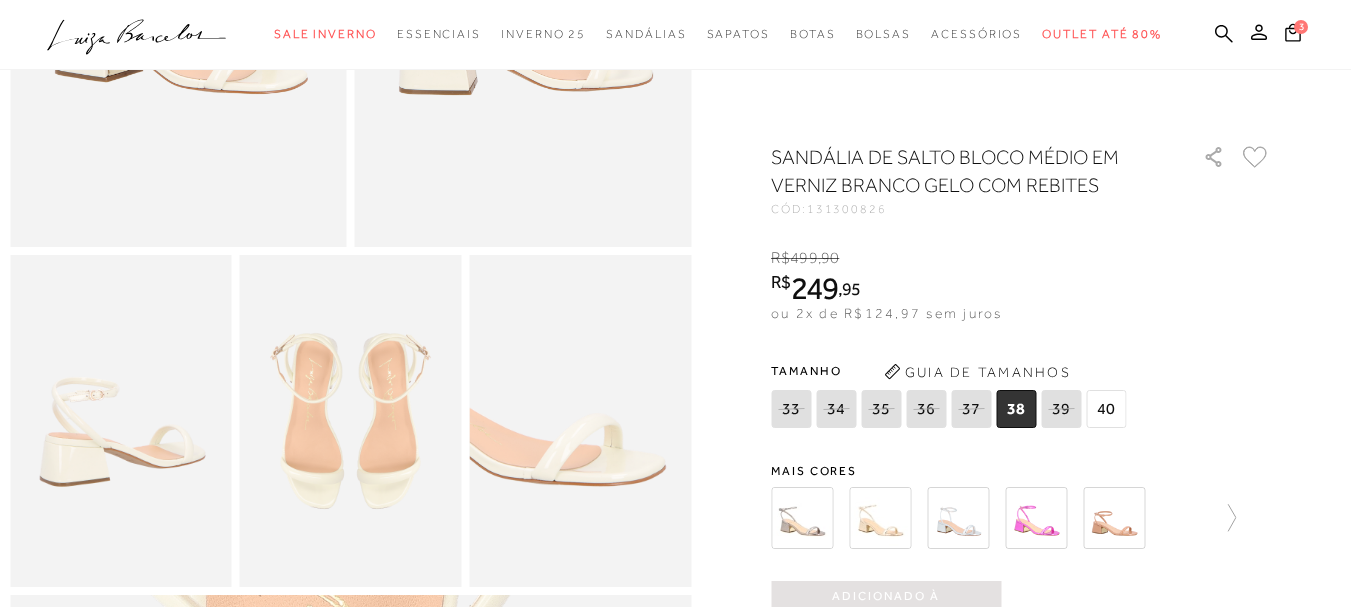 scroll, scrollTop: 500, scrollLeft: 0, axis: vertical 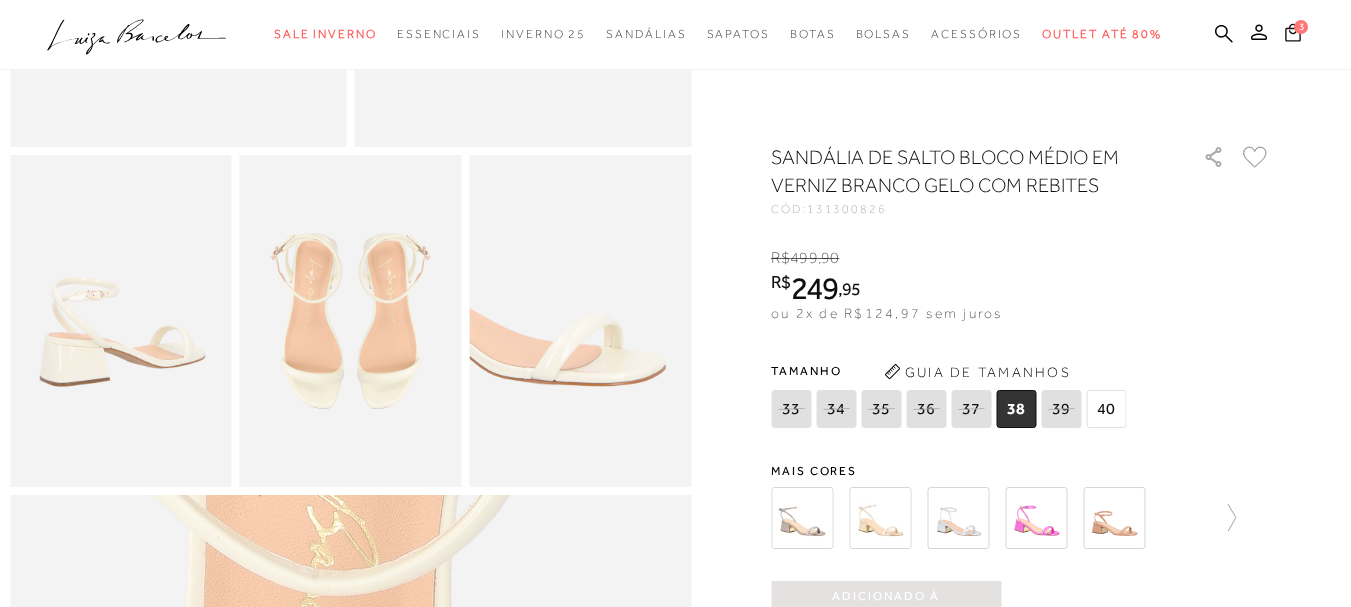 click on "3" at bounding box center (1293, 35) 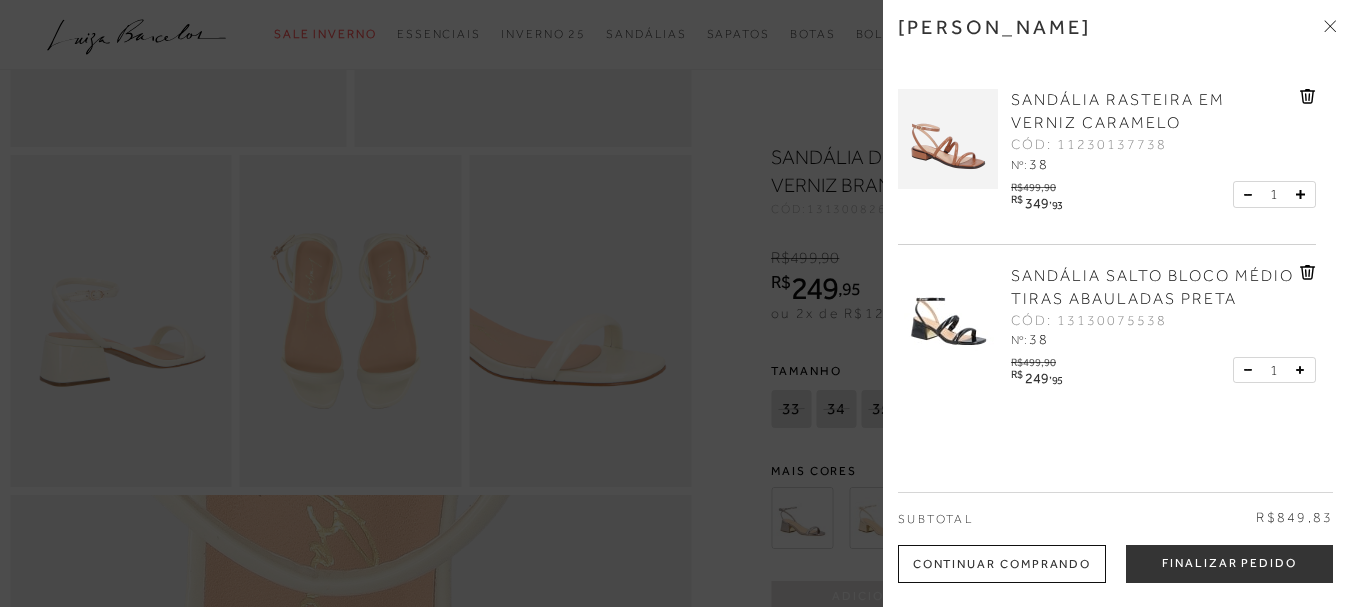 click at bounding box center (948, 139) 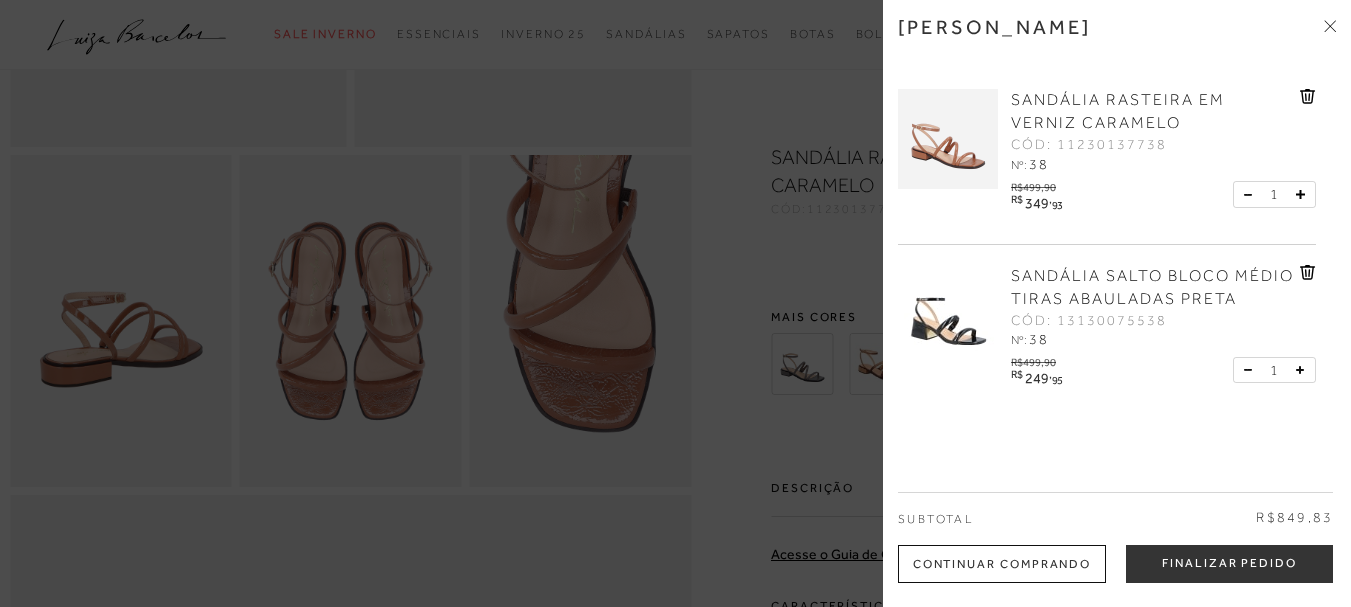 scroll, scrollTop: 0, scrollLeft: 0, axis: both 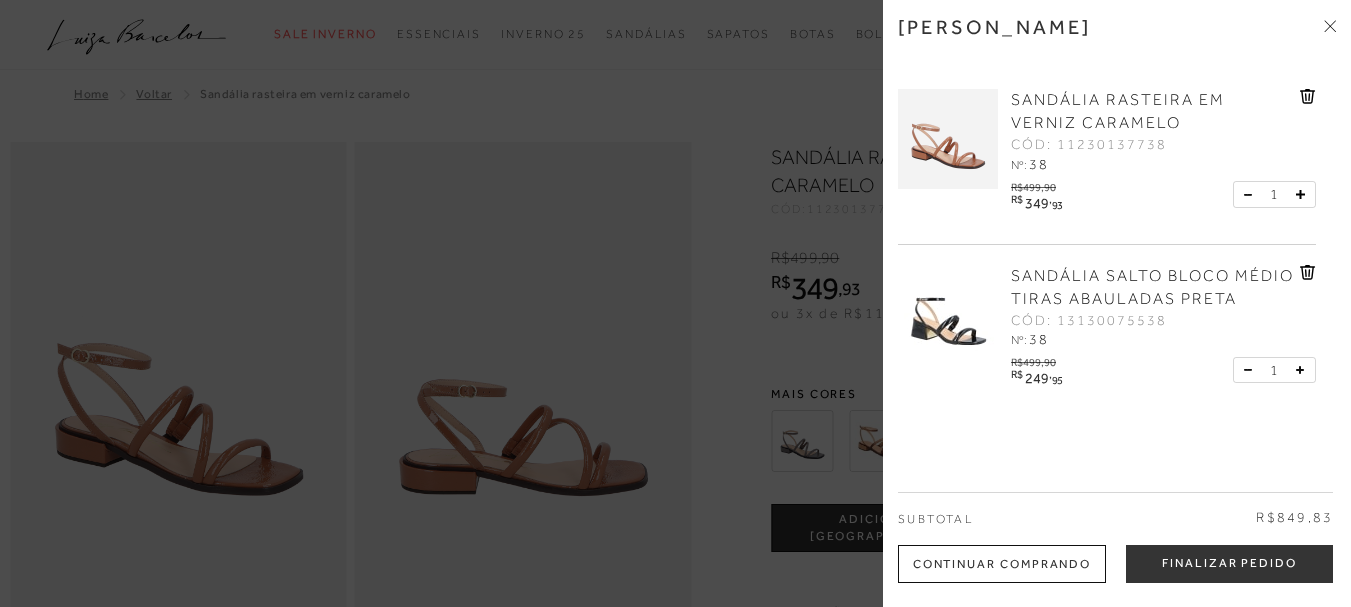 click at bounding box center [675, 303] 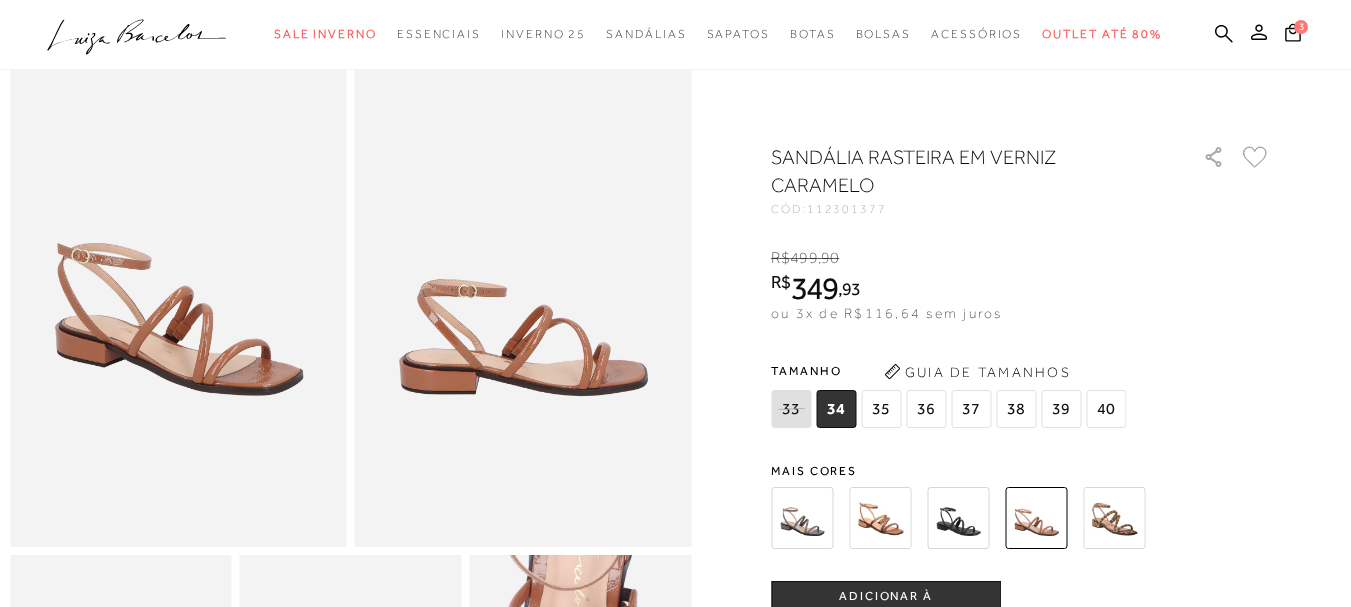 scroll, scrollTop: 0, scrollLeft: 0, axis: both 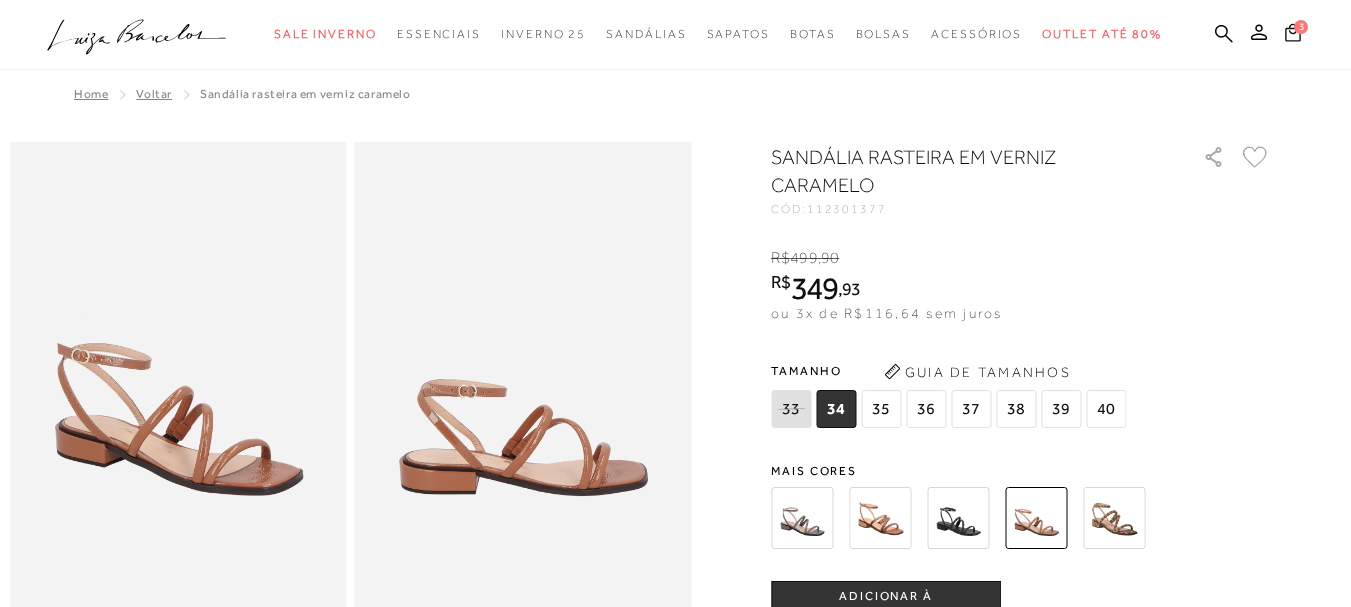 click 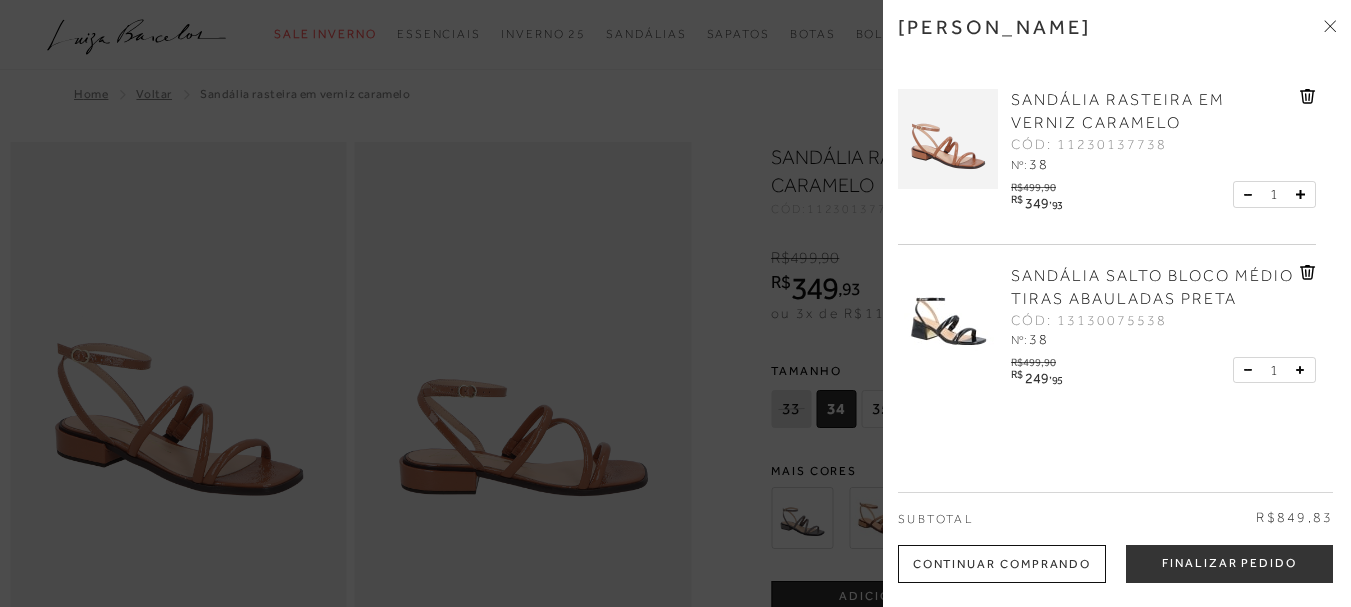 click at bounding box center (948, 315) 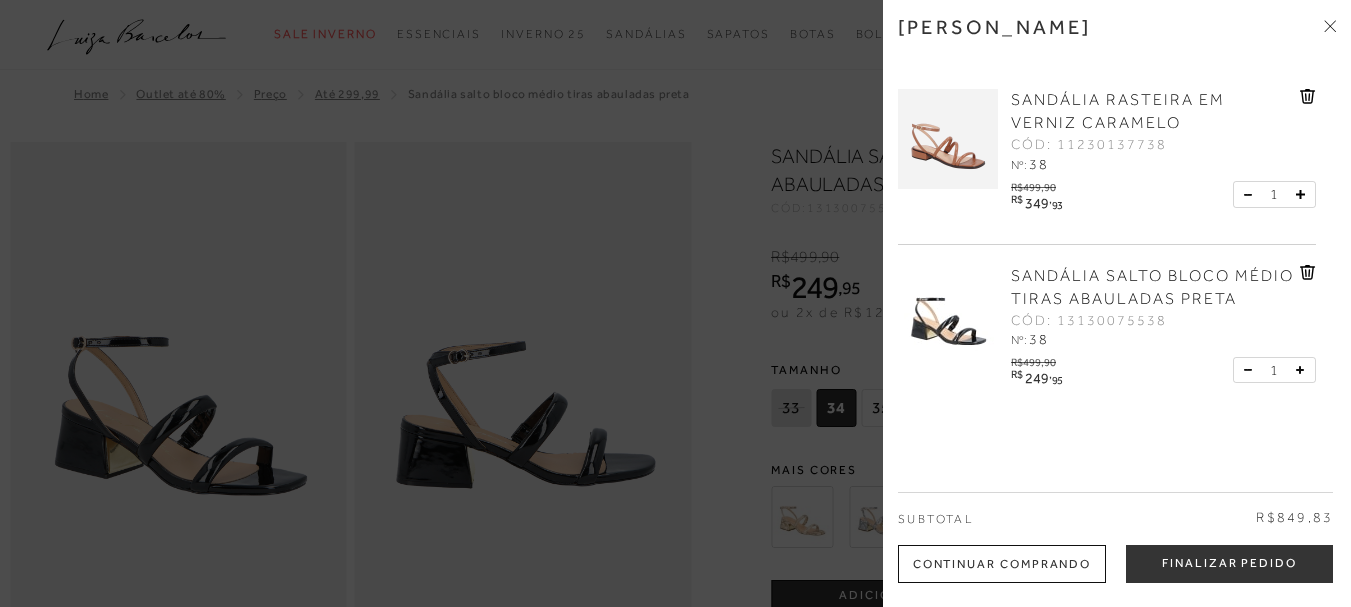 click at bounding box center [675, 303] 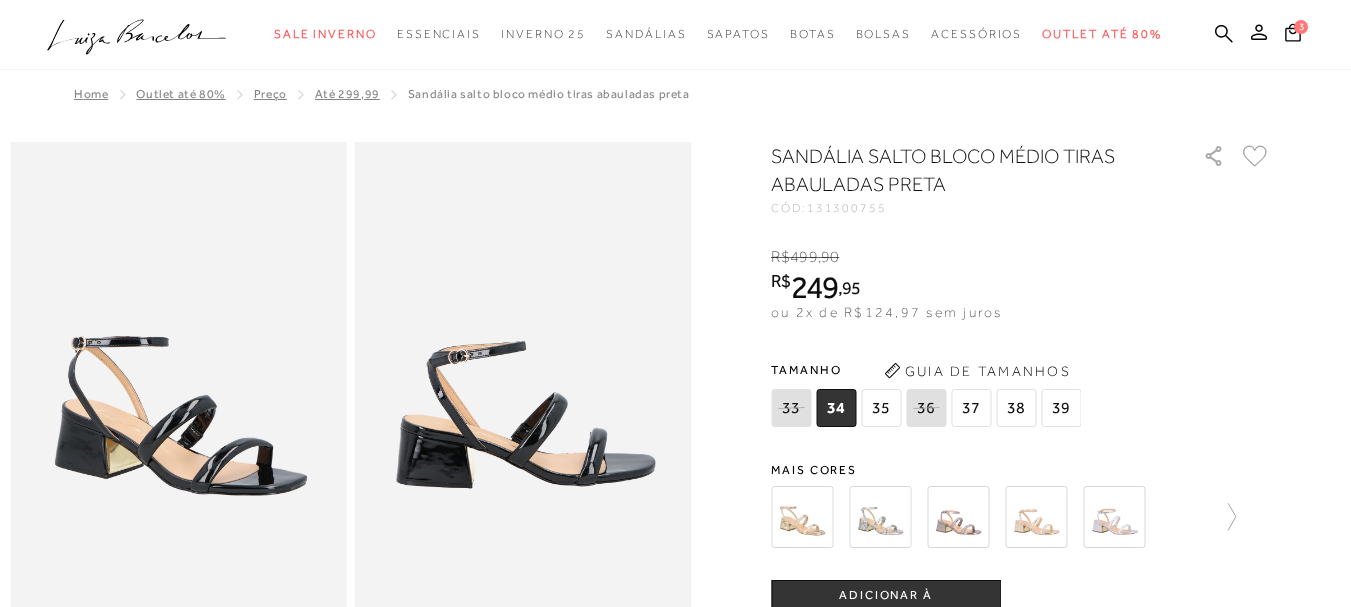 scroll, scrollTop: 100, scrollLeft: 0, axis: vertical 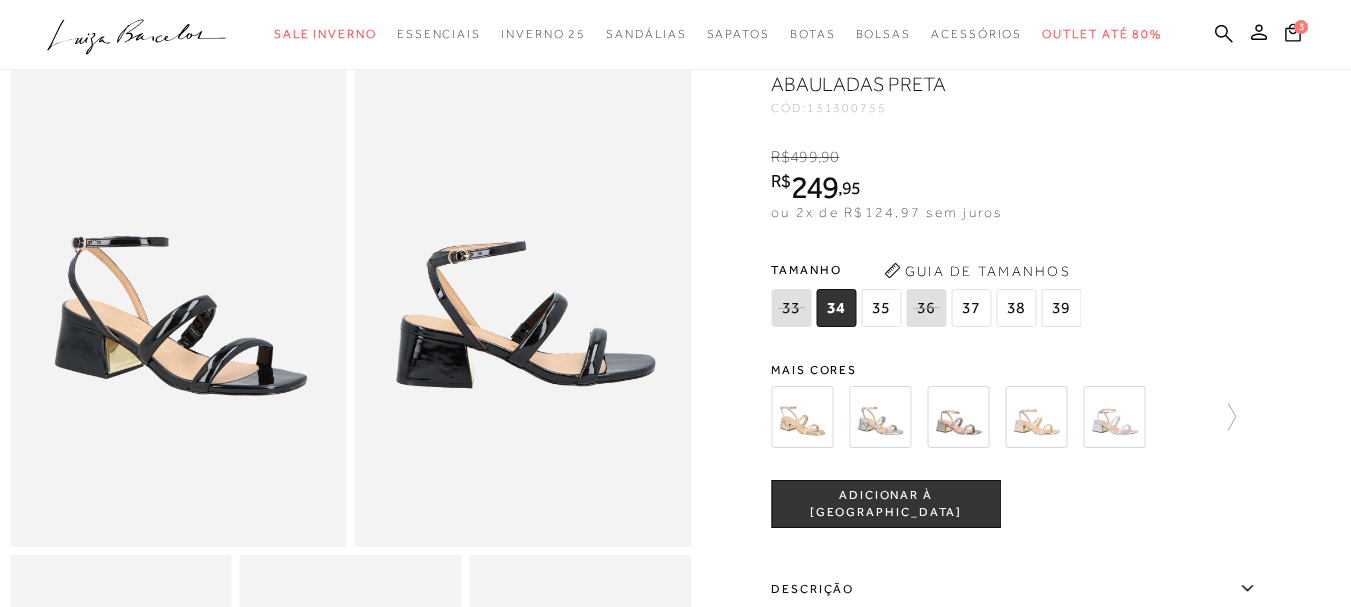 click at bounding box center [178, 294] 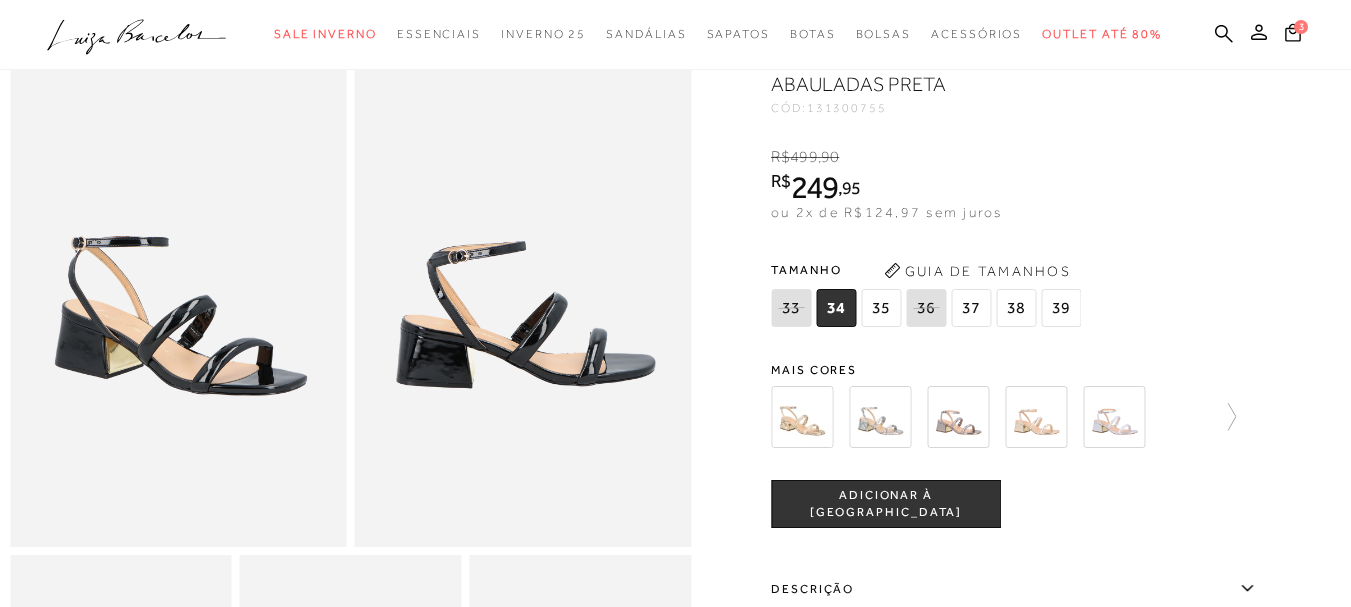 scroll, scrollTop: 500, scrollLeft: 0, axis: vertical 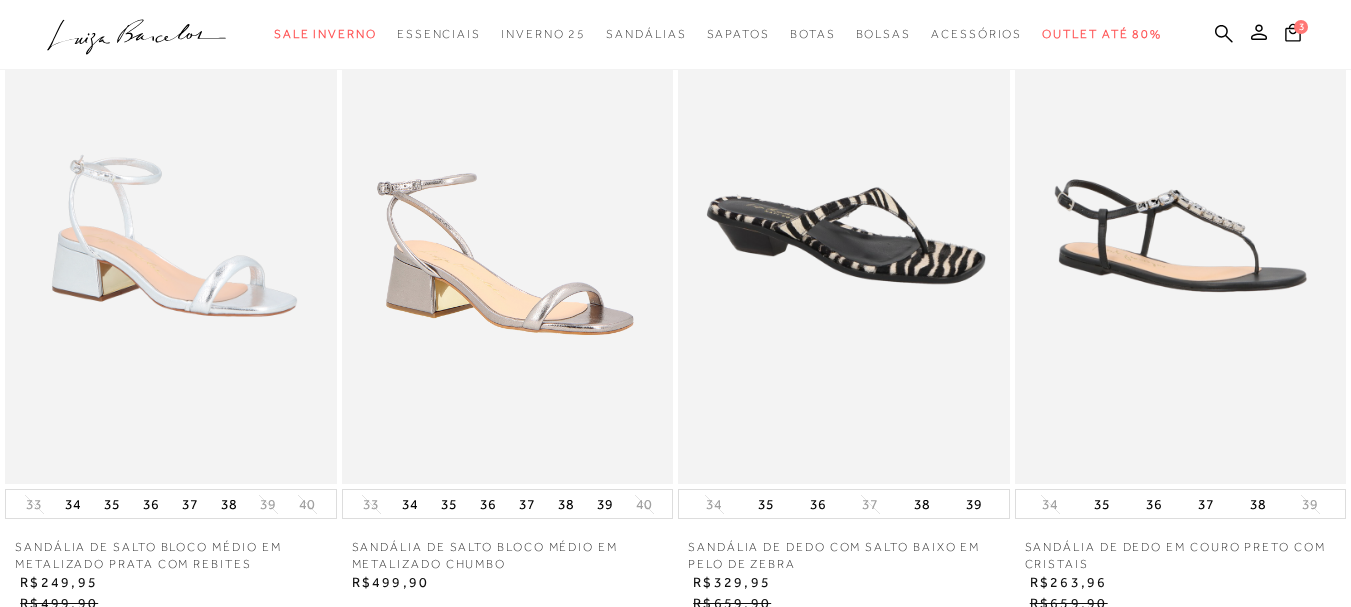 click at bounding box center (1181, 235) 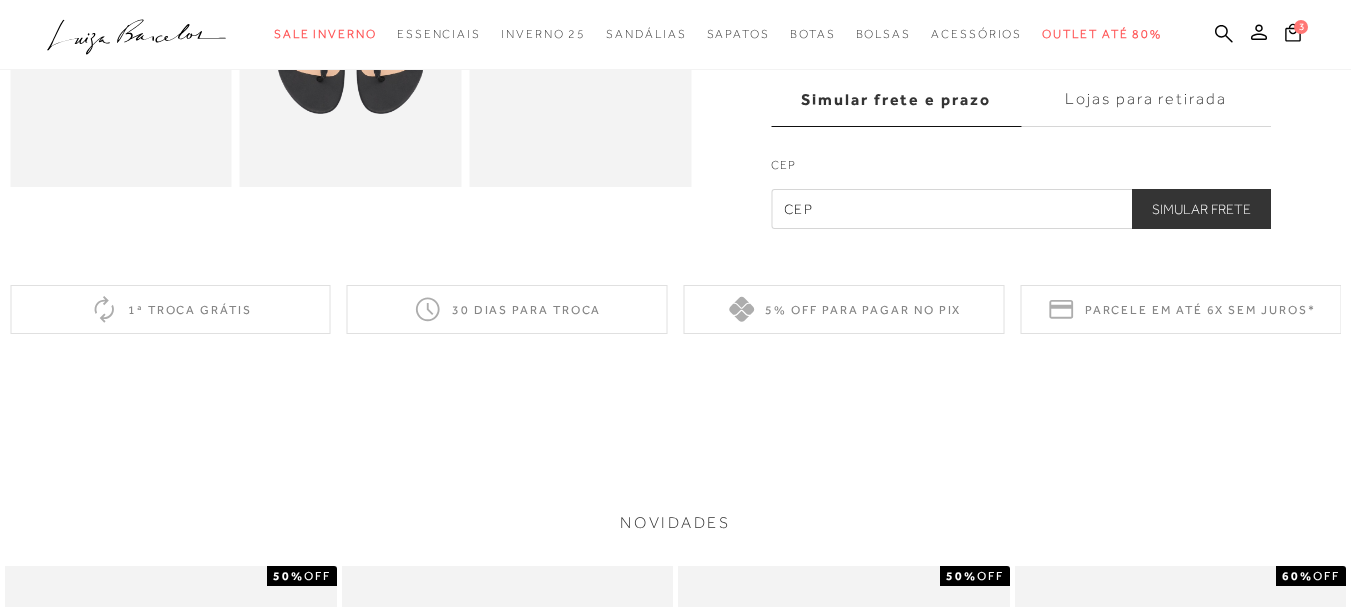 scroll, scrollTop: 500, scrollLeft: 0, axis: vertical 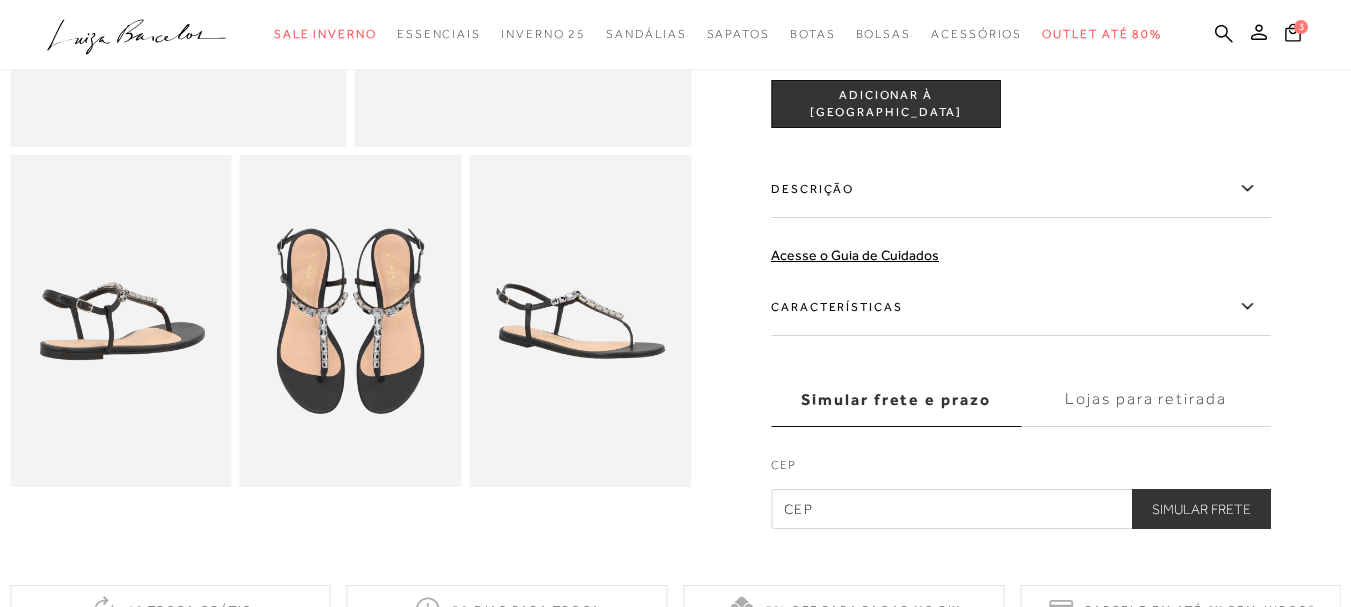 click at bounding box center (351, 321) 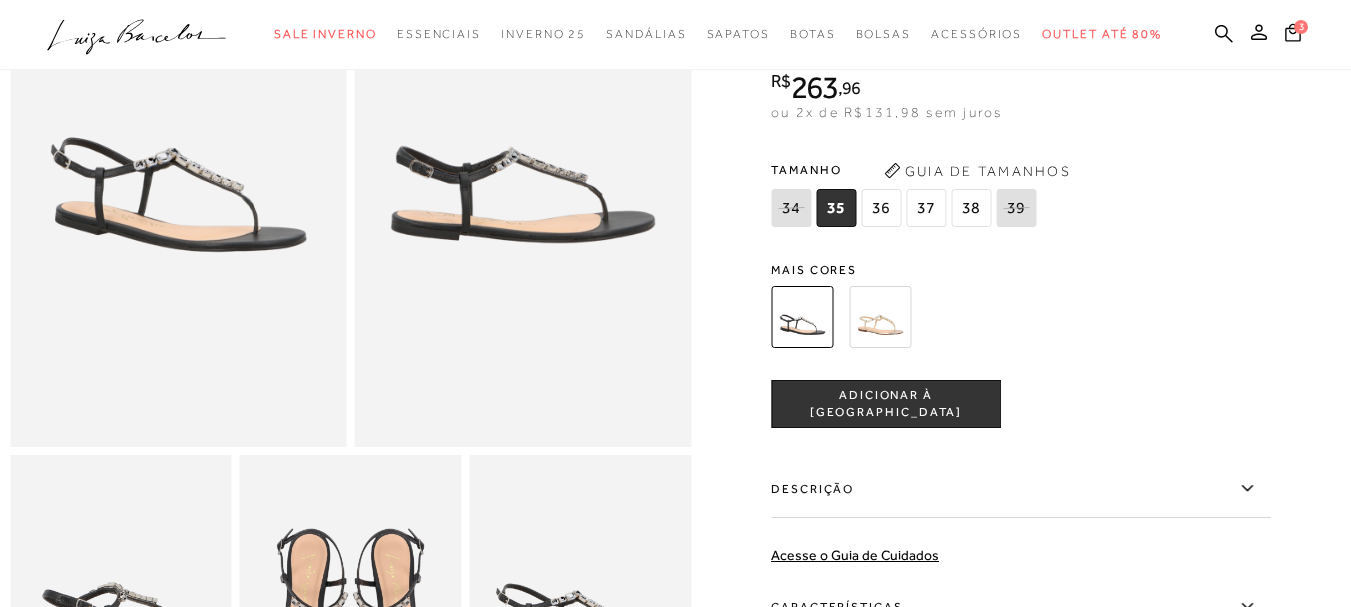 scroll, scrollTop: 100, scrollLeft: 0, axis: vertical 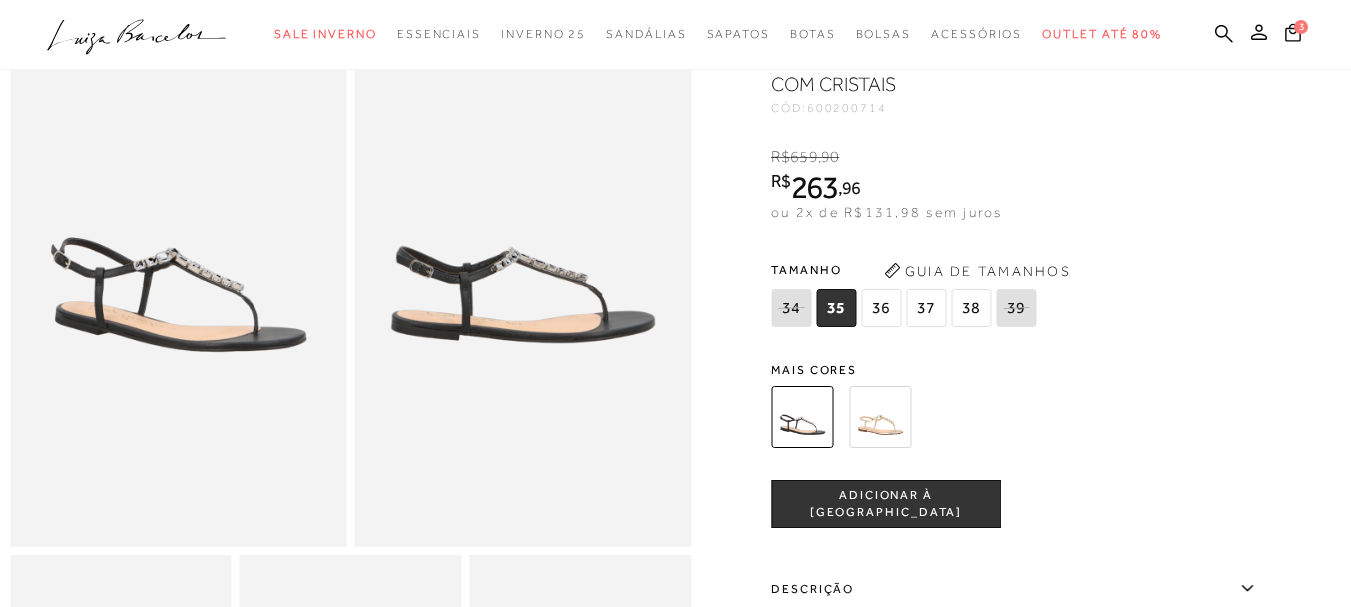 click on "38" at bounding box center (971, 308) 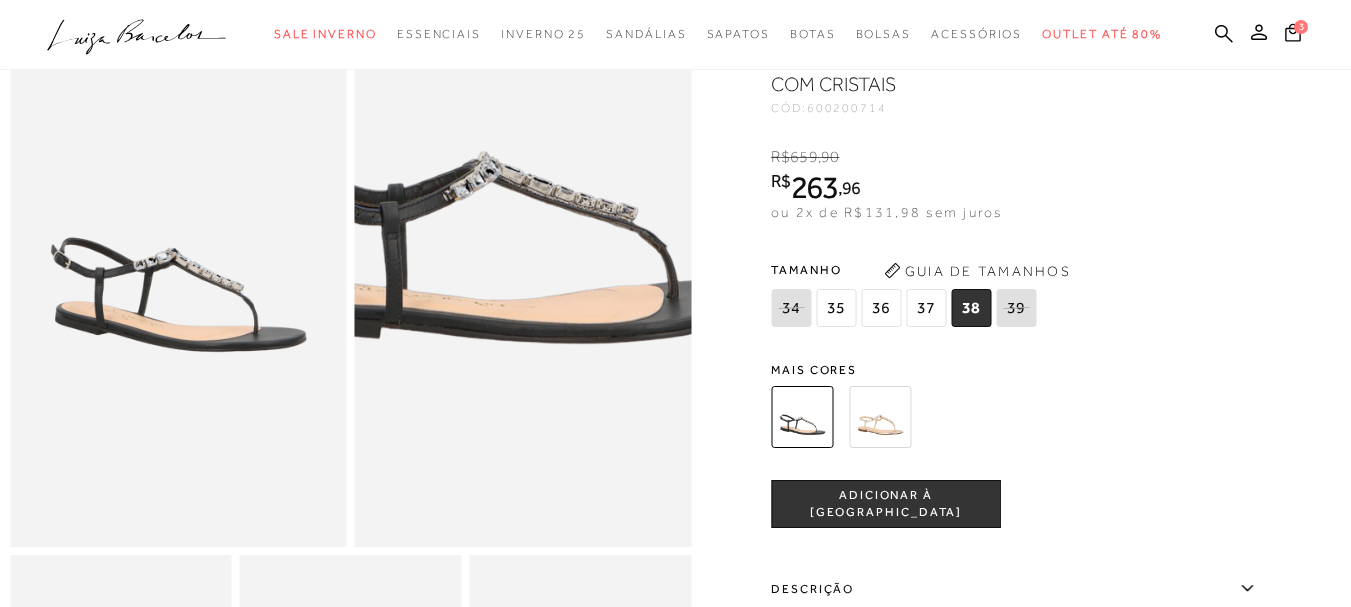 click at bounding box center [507, 247] 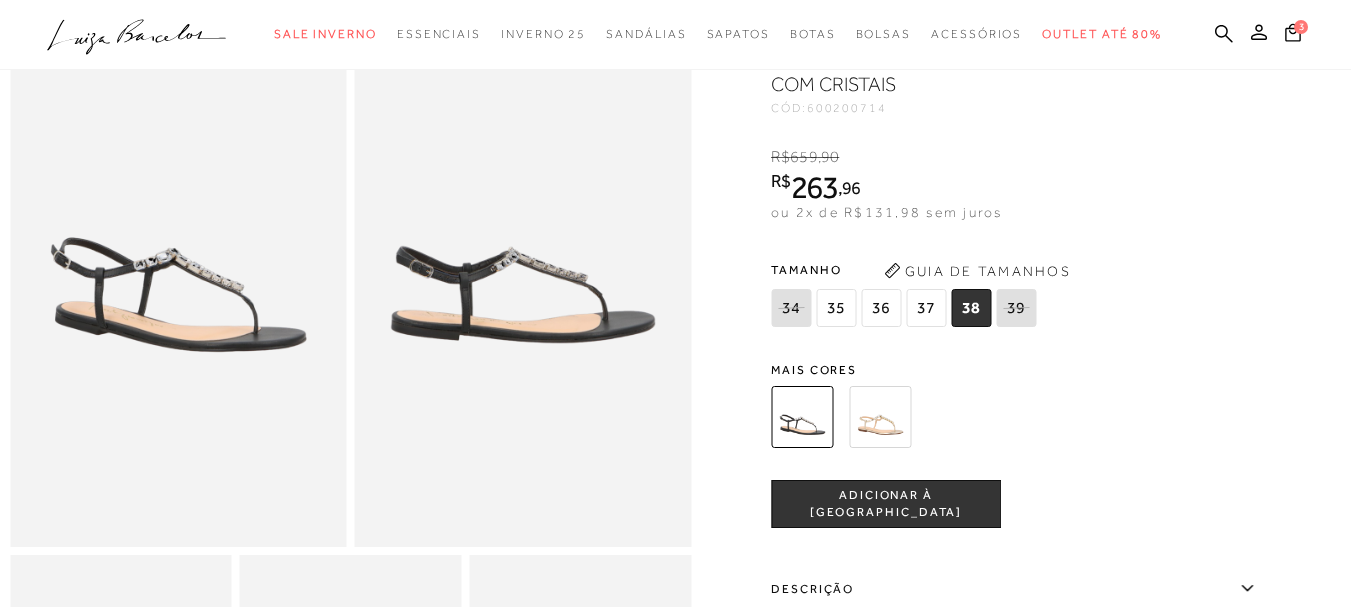 scroll, scrollTop: 200, scrollLeft: 0, axis: vertical 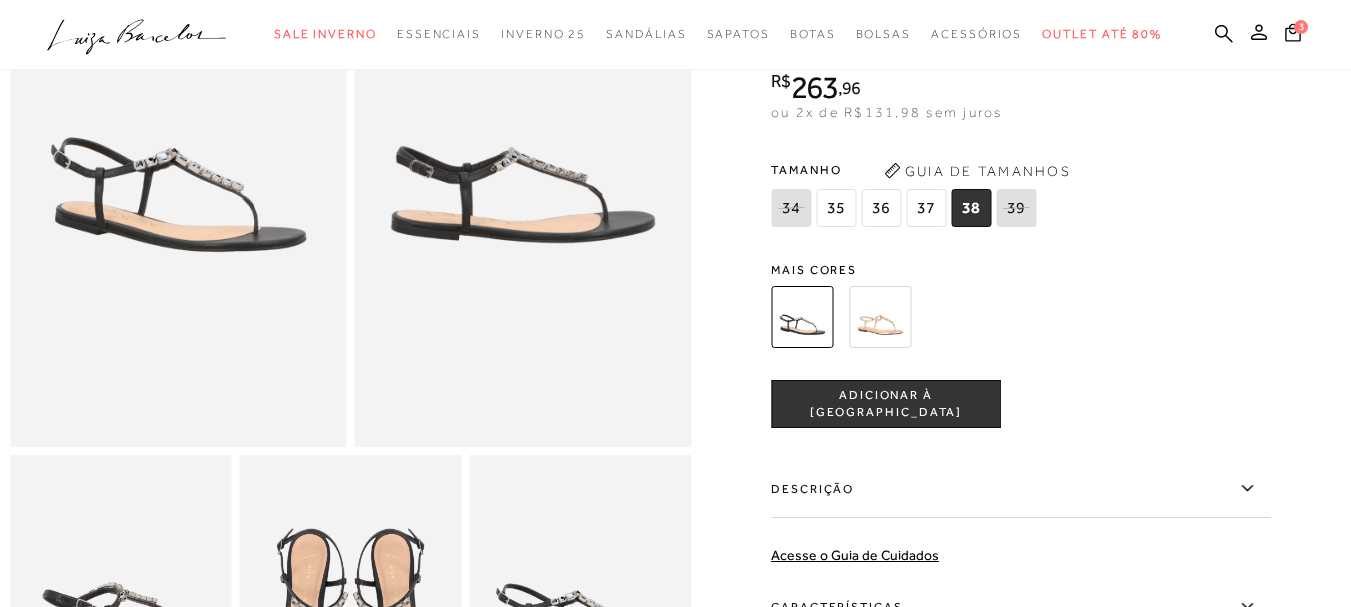 click on "SANDÁLIA DE DEDO EM COURO PRETO COM CRISTAIS
CÓD:
600200714
×
É necessário selecionar um tamanho para adicionar o produto como favorito.
R$ 659 , 90
R$ 263 , 96
ou 2x de R$131,98 sem juros
De  R$659,90
Por:  R$263,96
[GEOGRAPHIC_DATA]
34 35 36" at bounding box center (1021, 385) 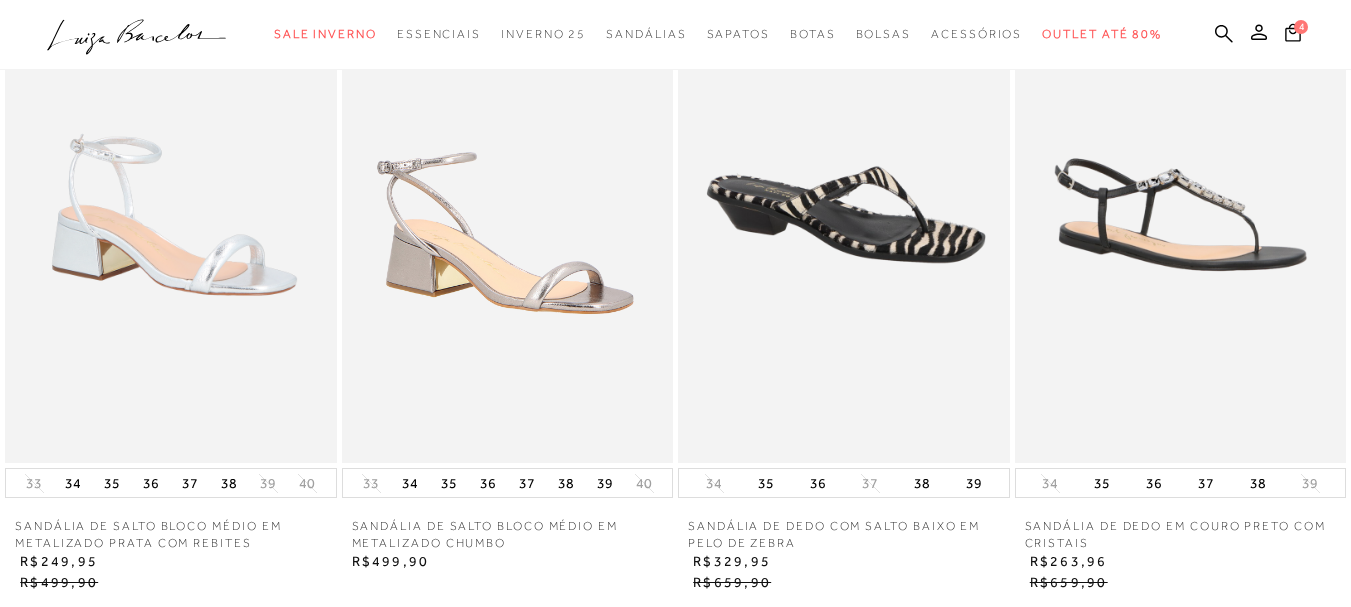 scroll, scrollTop: 1600, scrollLeft: 0, axis: vertical 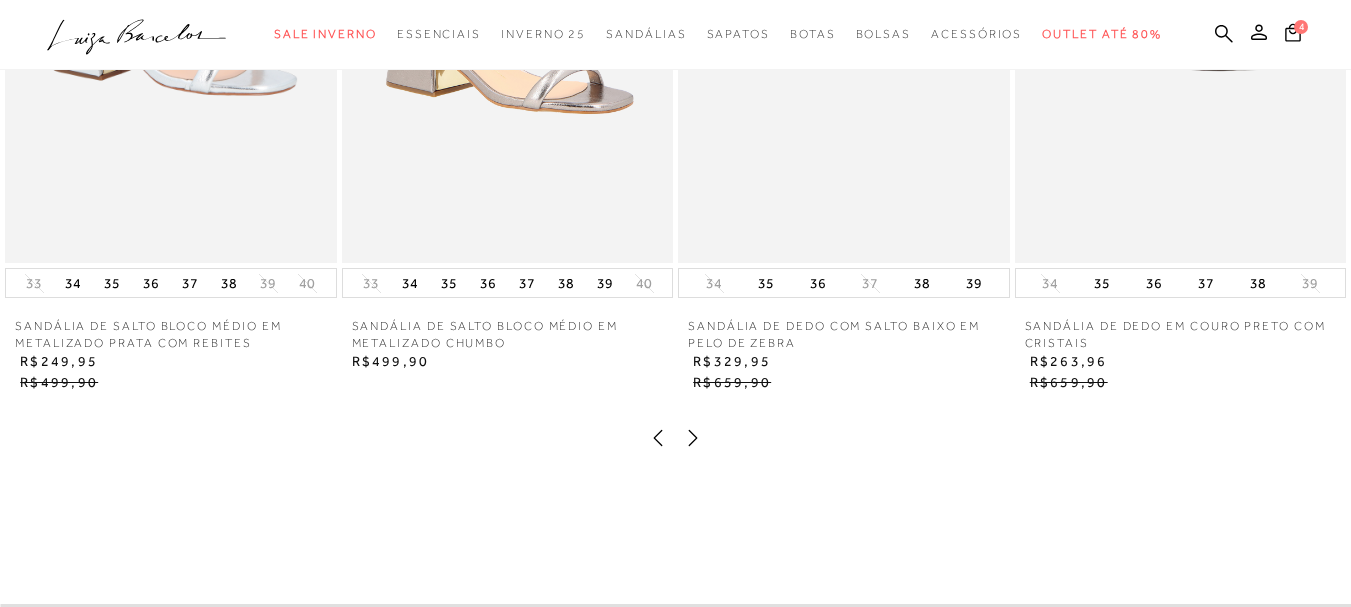 click 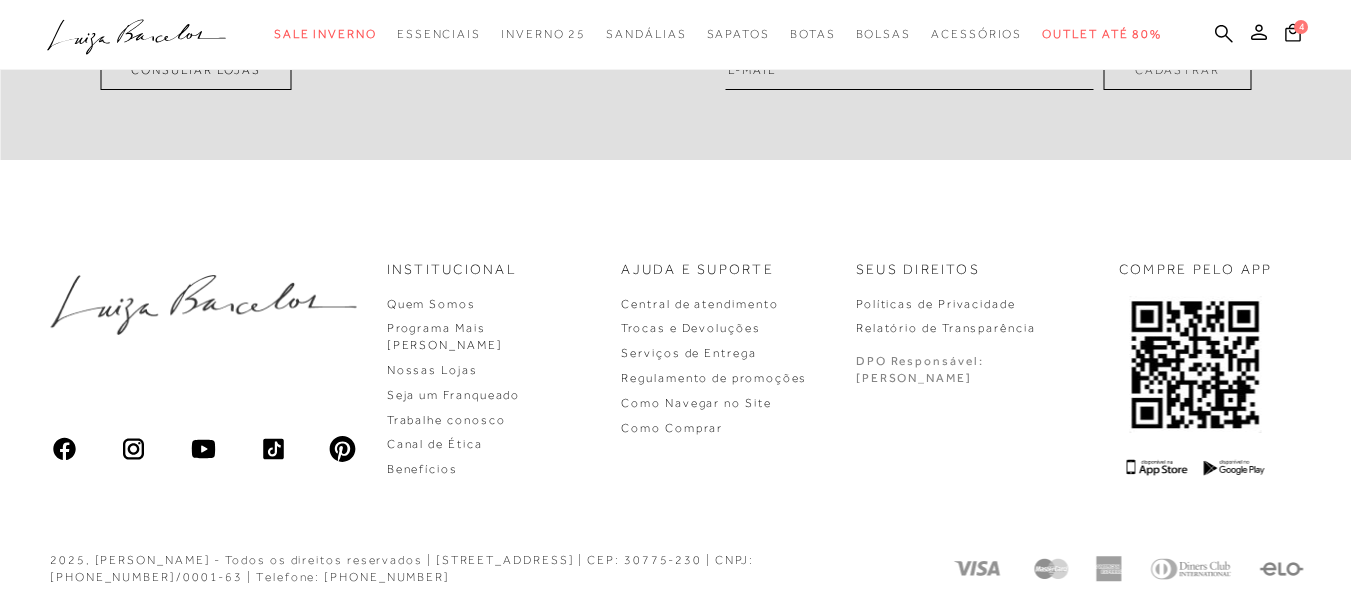 scroll, scrollTop: 1840, scrollLeft: 0, axis: vertical 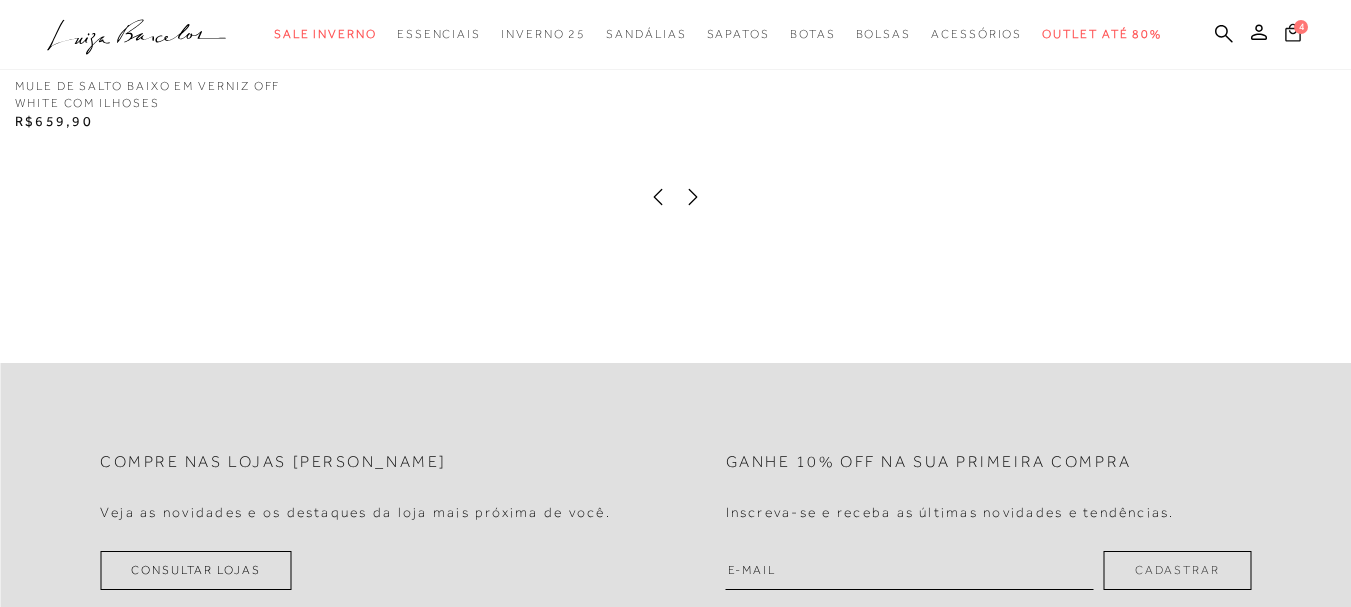 click on "4" at bounding box center [1293, 35] 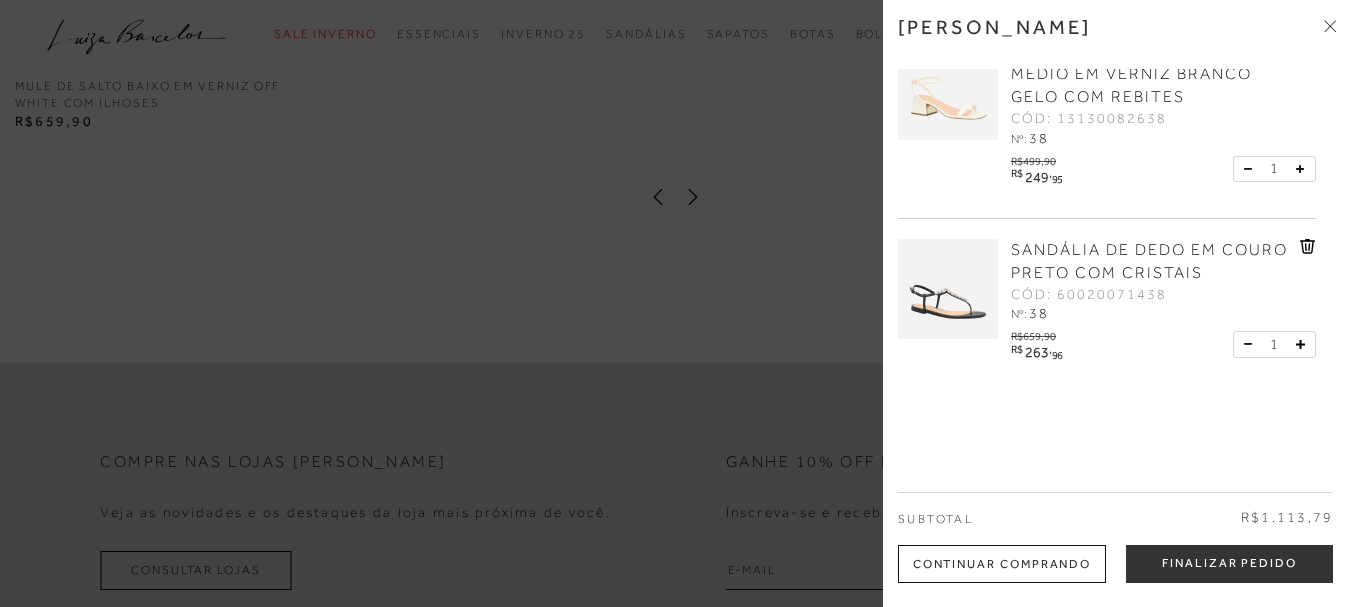scroll, scrollTop: 430, scrollLeft: 0, axis: vertical 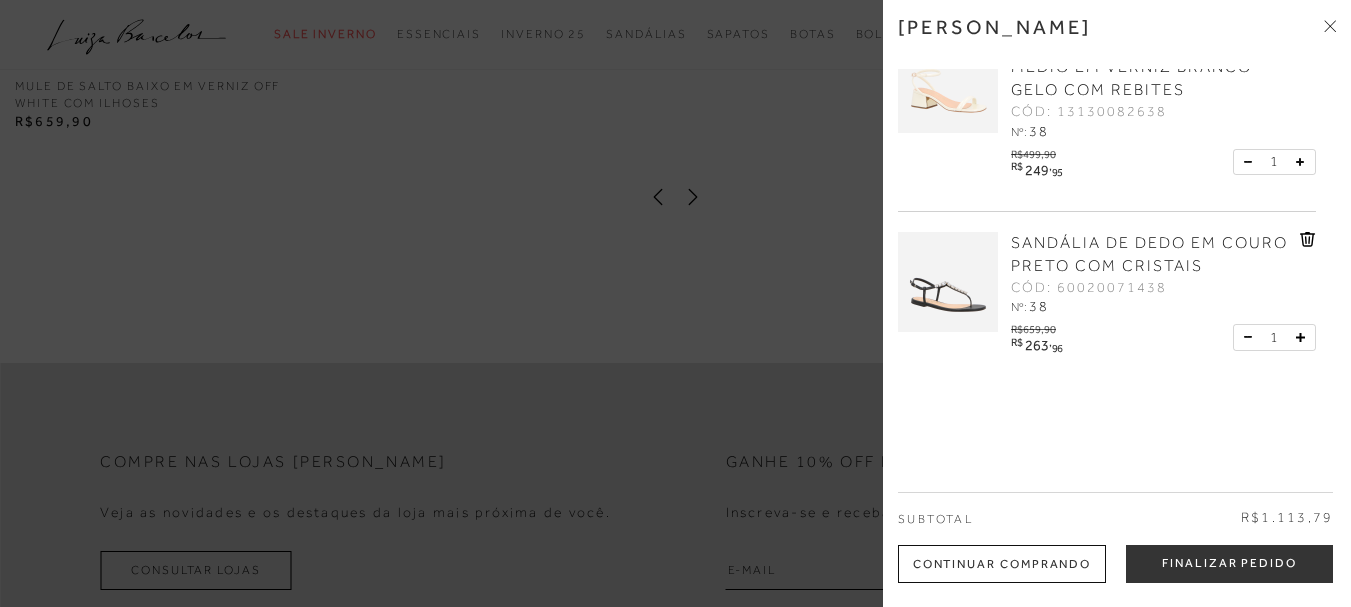 click 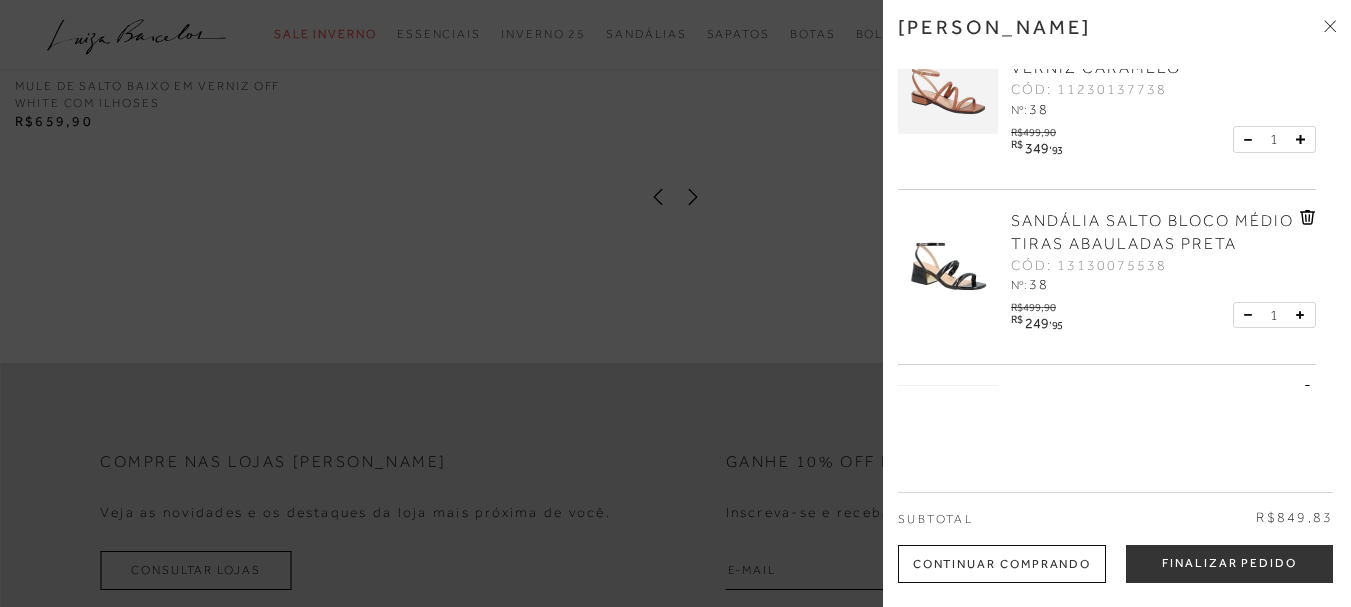 scroll, scrollTop: 0, scrollLeft: 0, axis: both 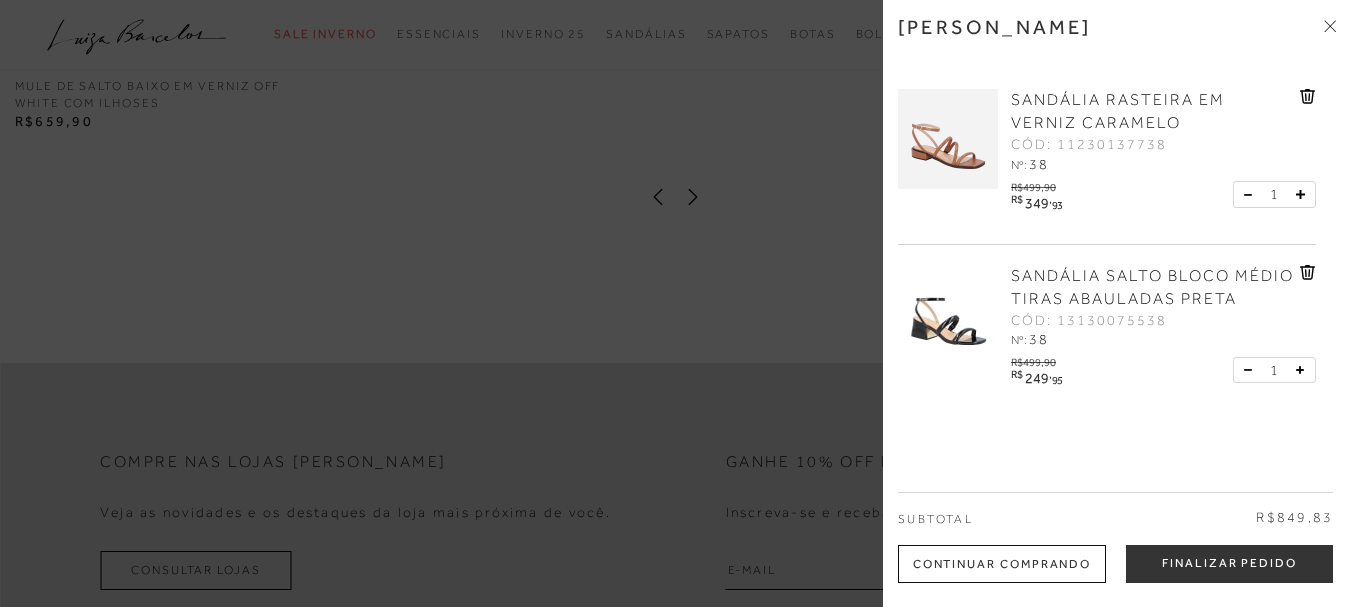 click at bounding box center [675, 303] 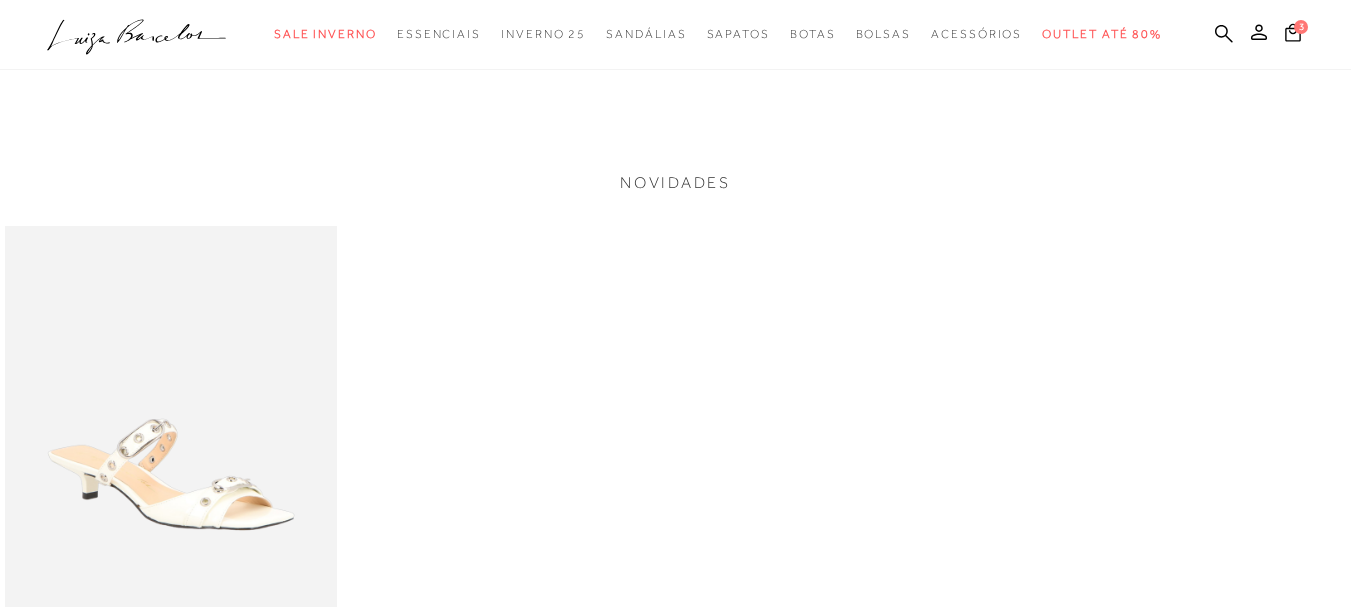 scroll, scrollTop: 540, scrollLeft: 0, axis: vertical 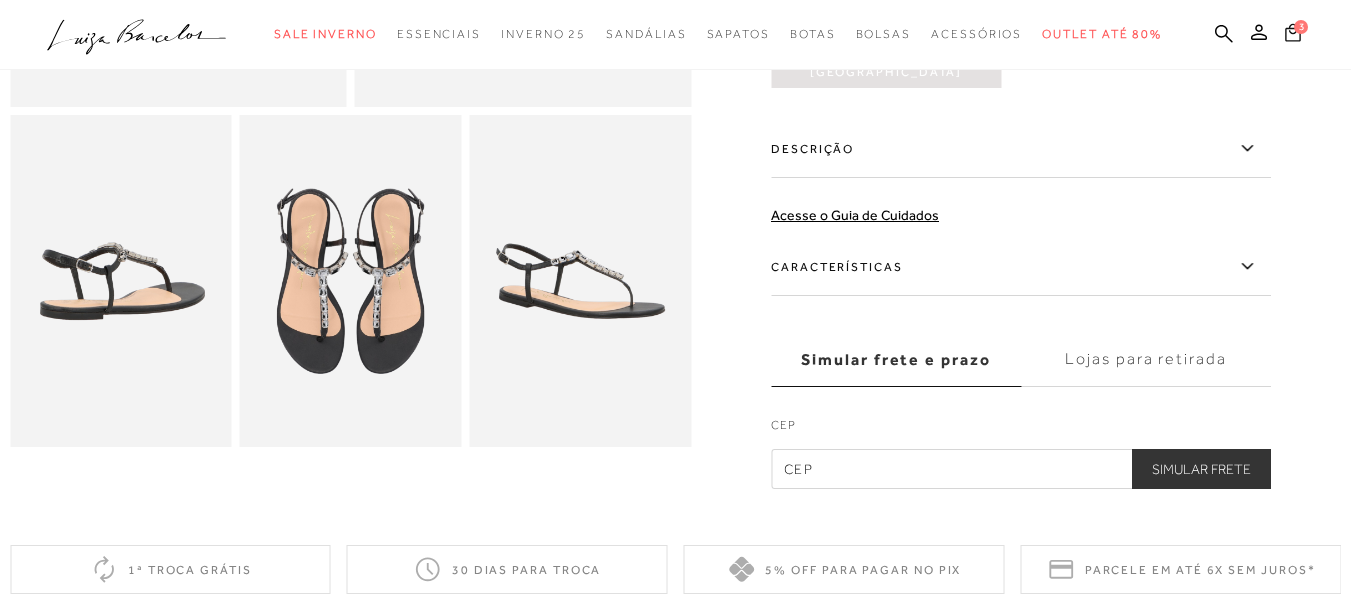 click 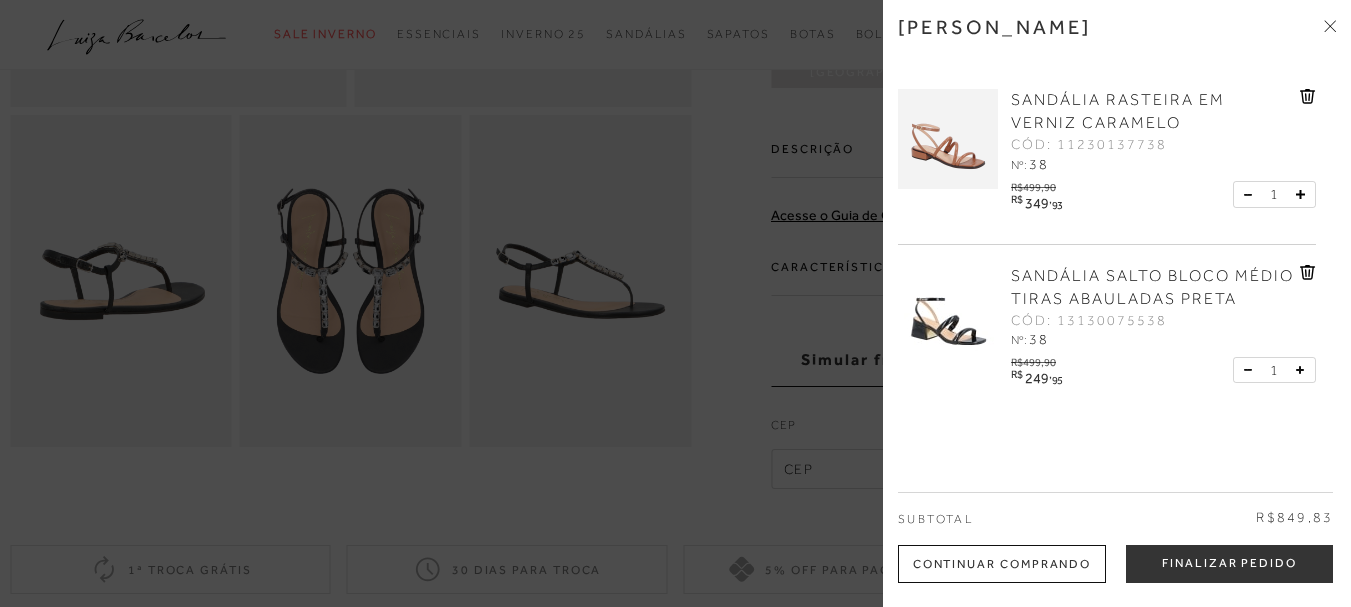 scroll, scrollTop: 255, scrollLeft: 0, axis: vertical 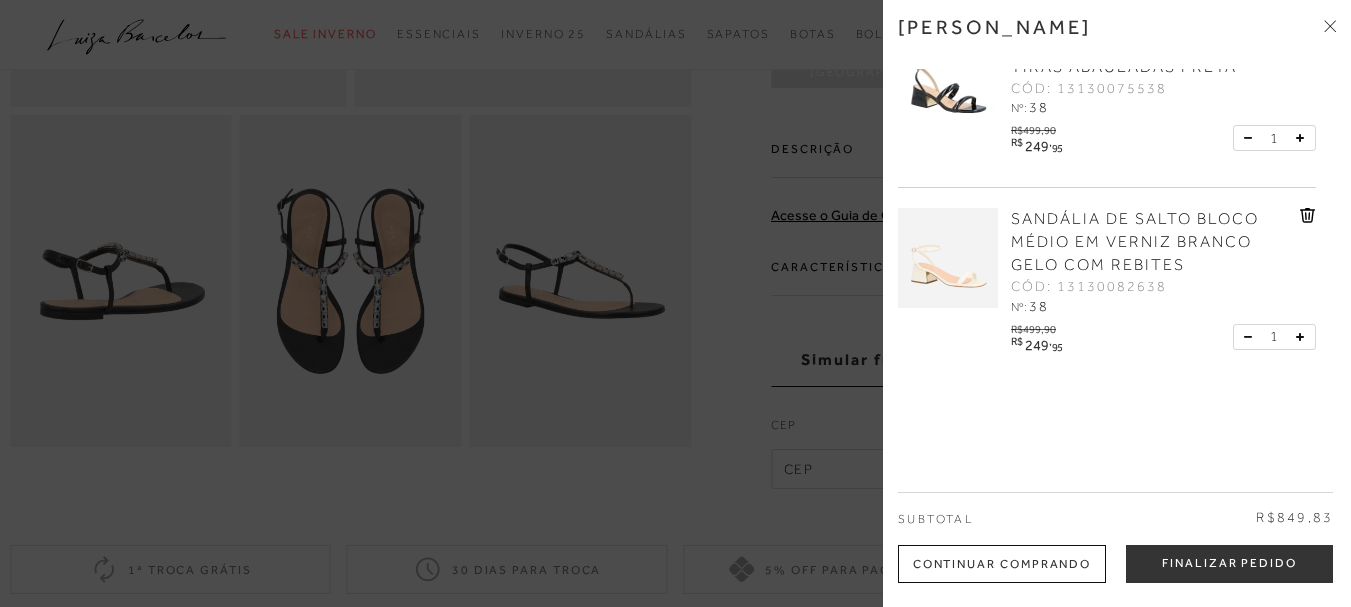 click at bounding box center (675, 303) 